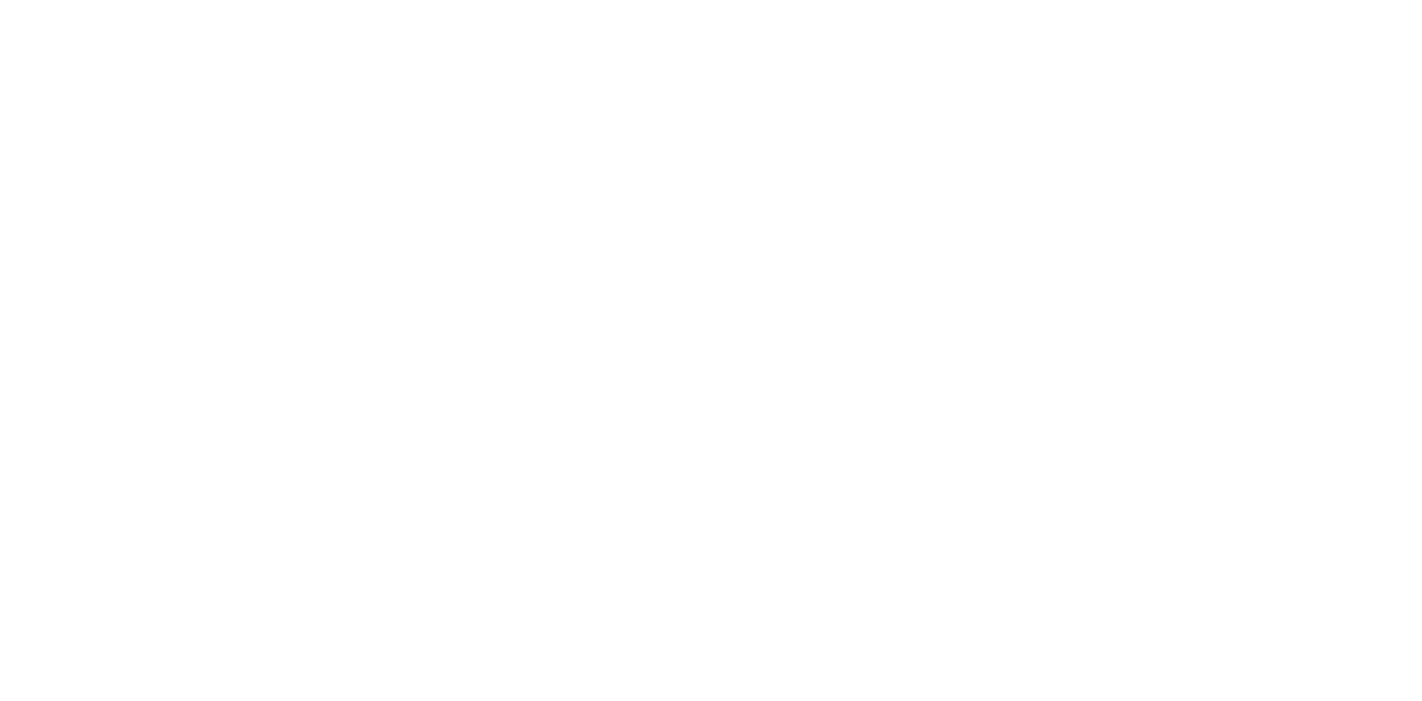 scroll, scrollTop: 0, scrollLeft: 0, axis: both 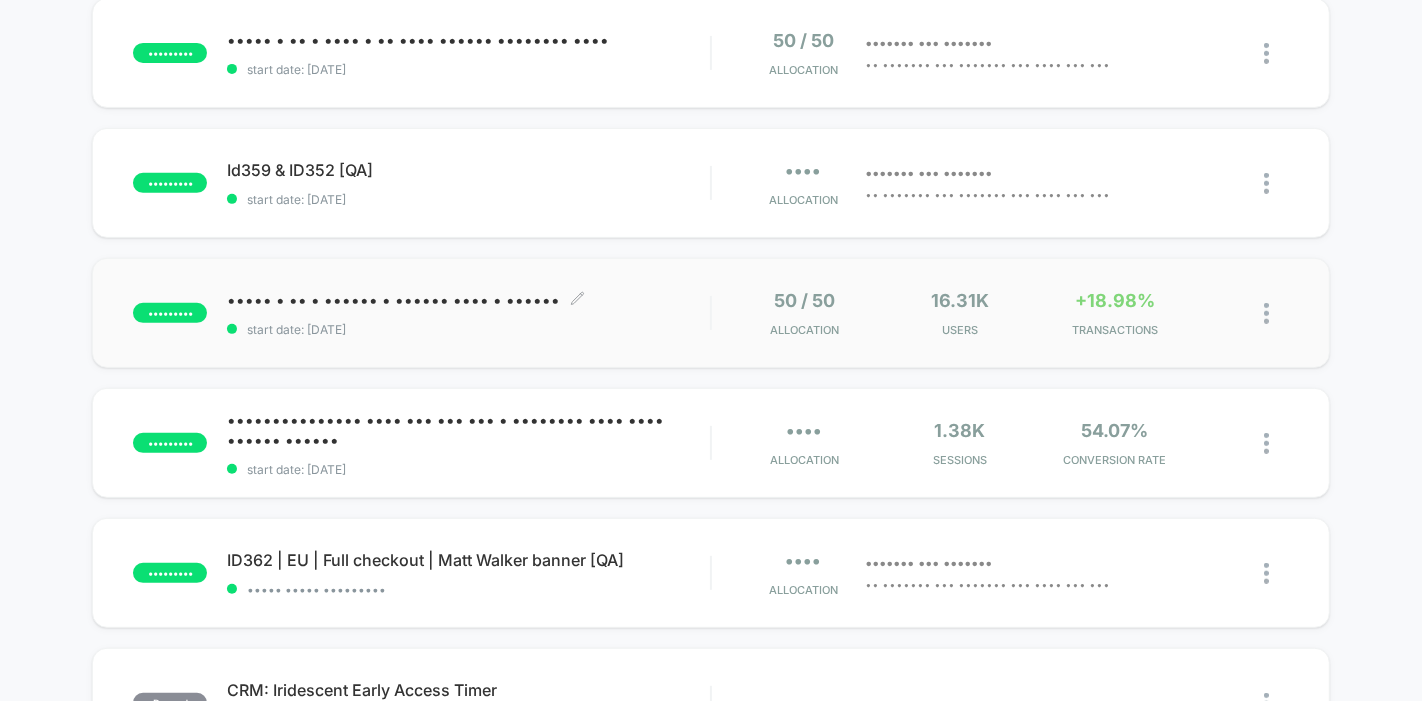 click on "ID380 | EU | Wizard | Delete step 4 [LIVE] LIVE Click to edit experience details" at bounding box center (468, 300) 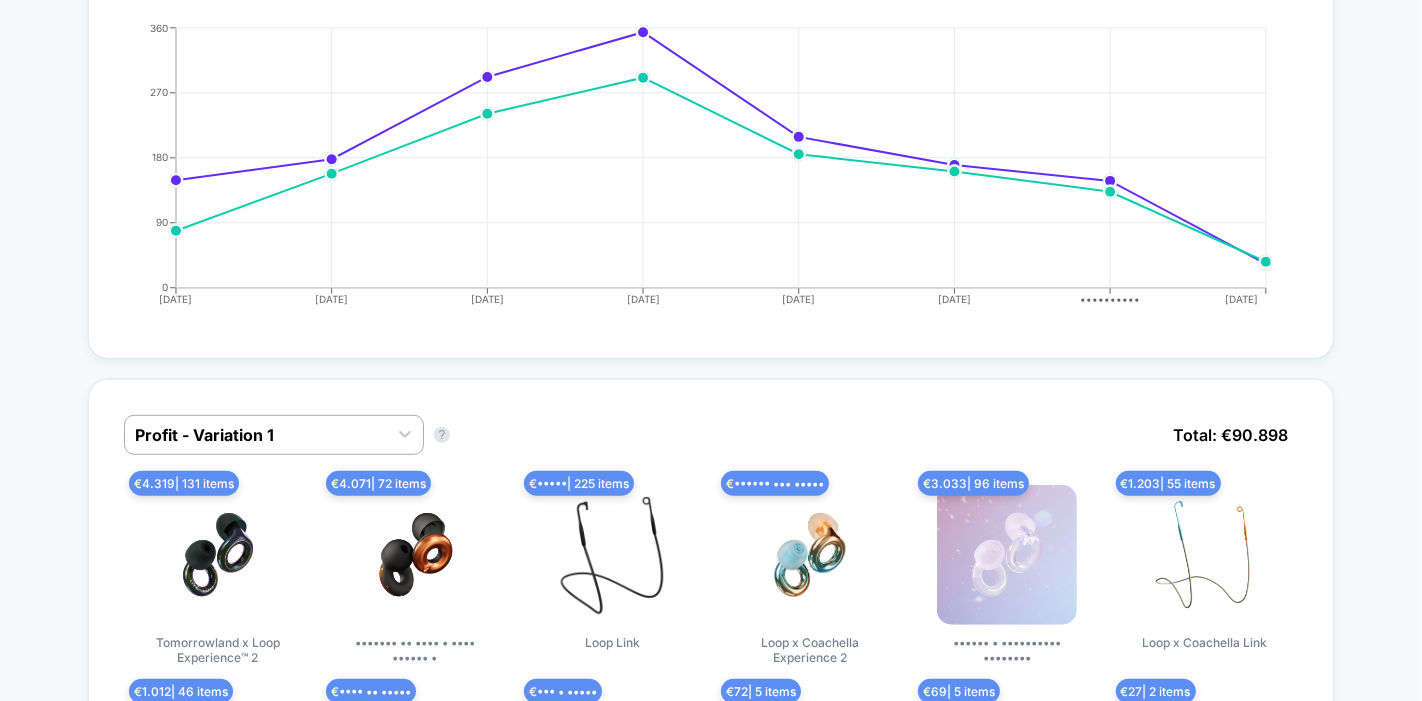 scroll, scrollTop: 983, scrollLeft: 0, axis: vertical 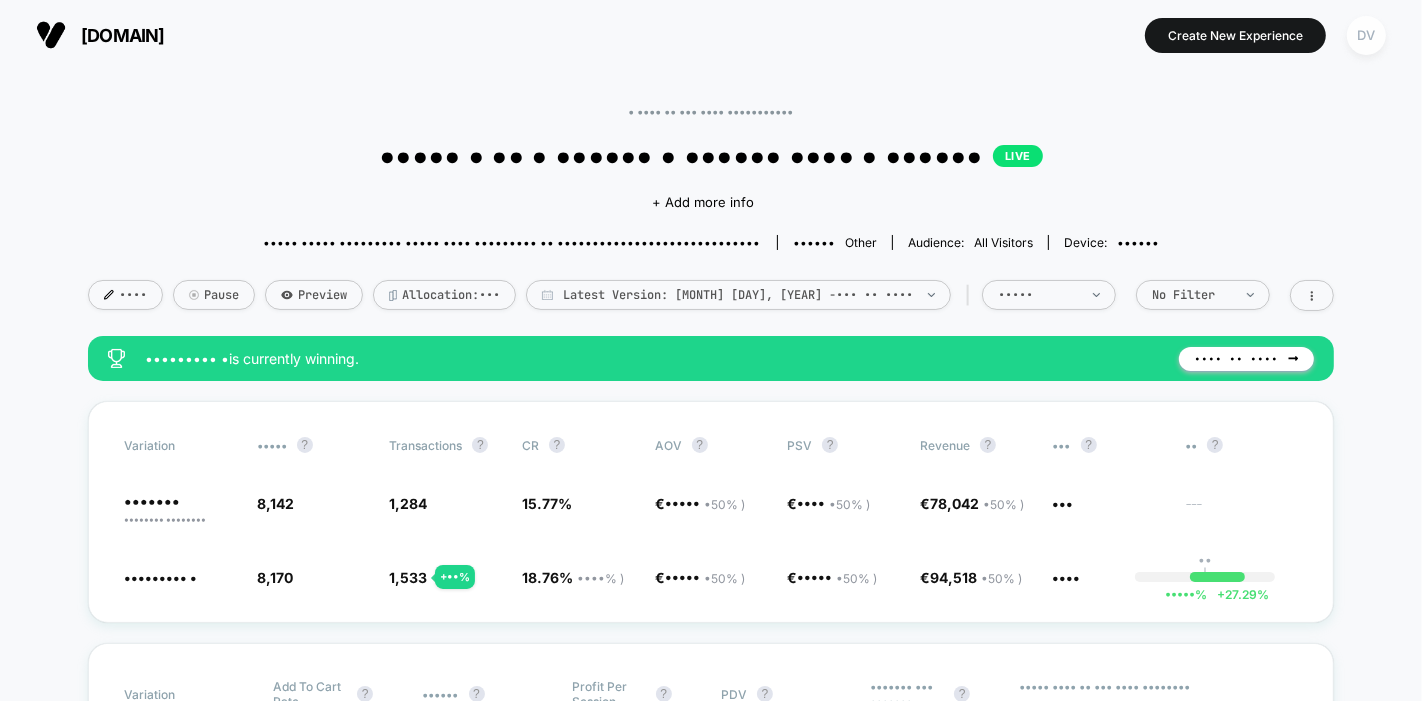 click on "DV" at bounding box center (1366, 35) 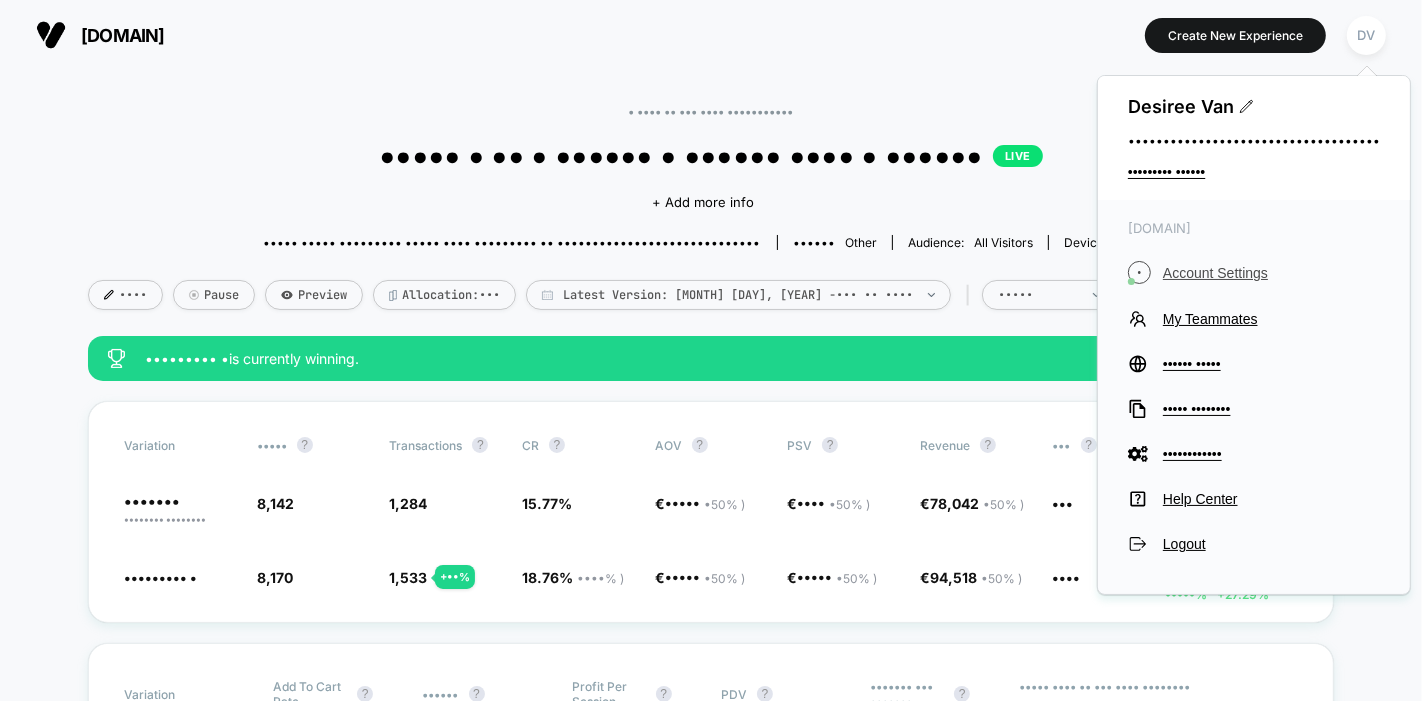 click on "Account Settings" at bounding box center (1271, 273) 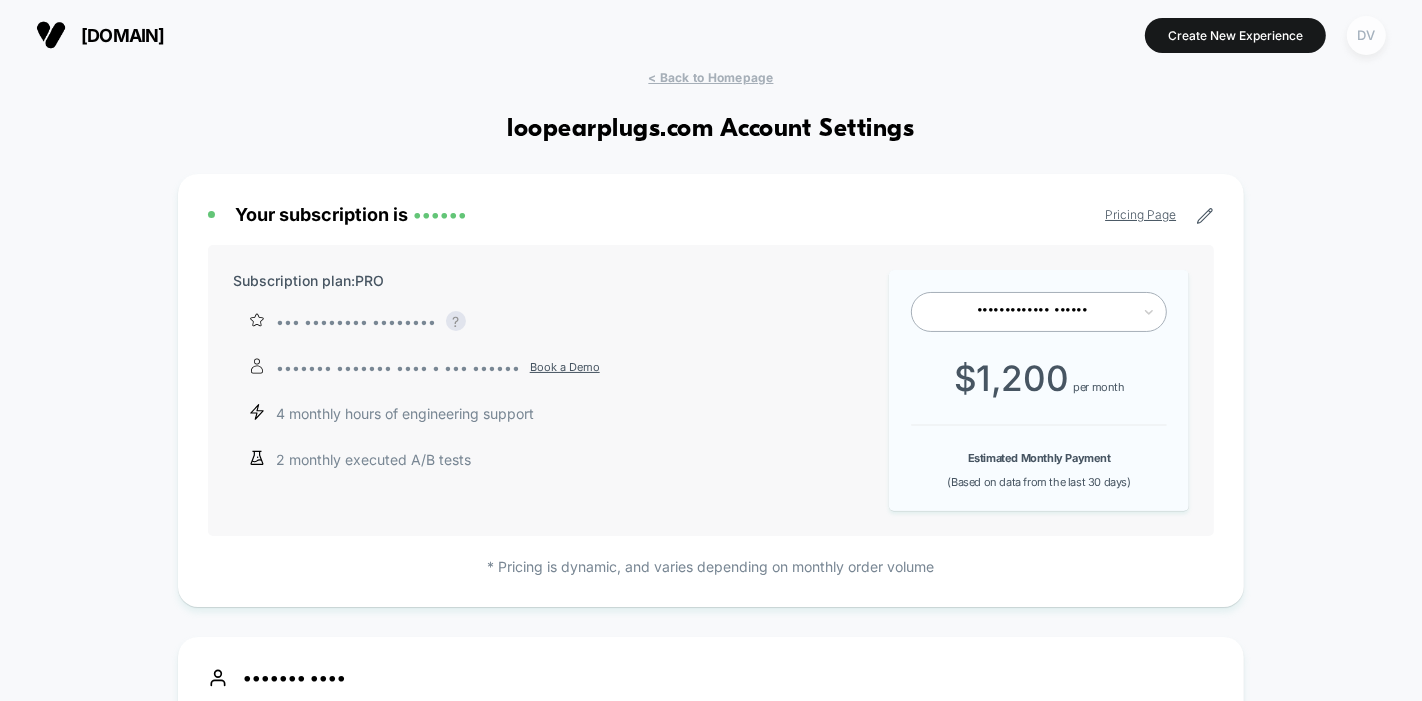 click on "DV" at bounding box center (1366, 35) 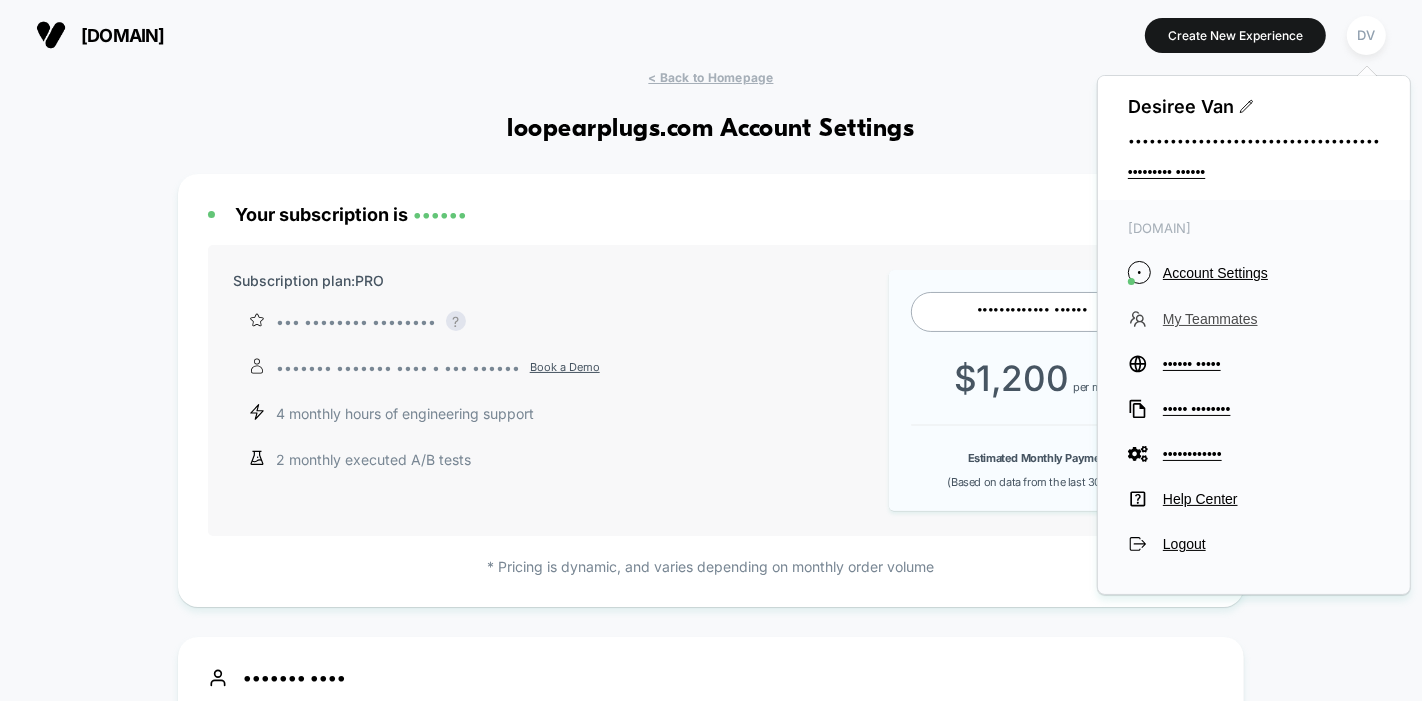 click on "My Teammates" at bounding box center [1271, 273] 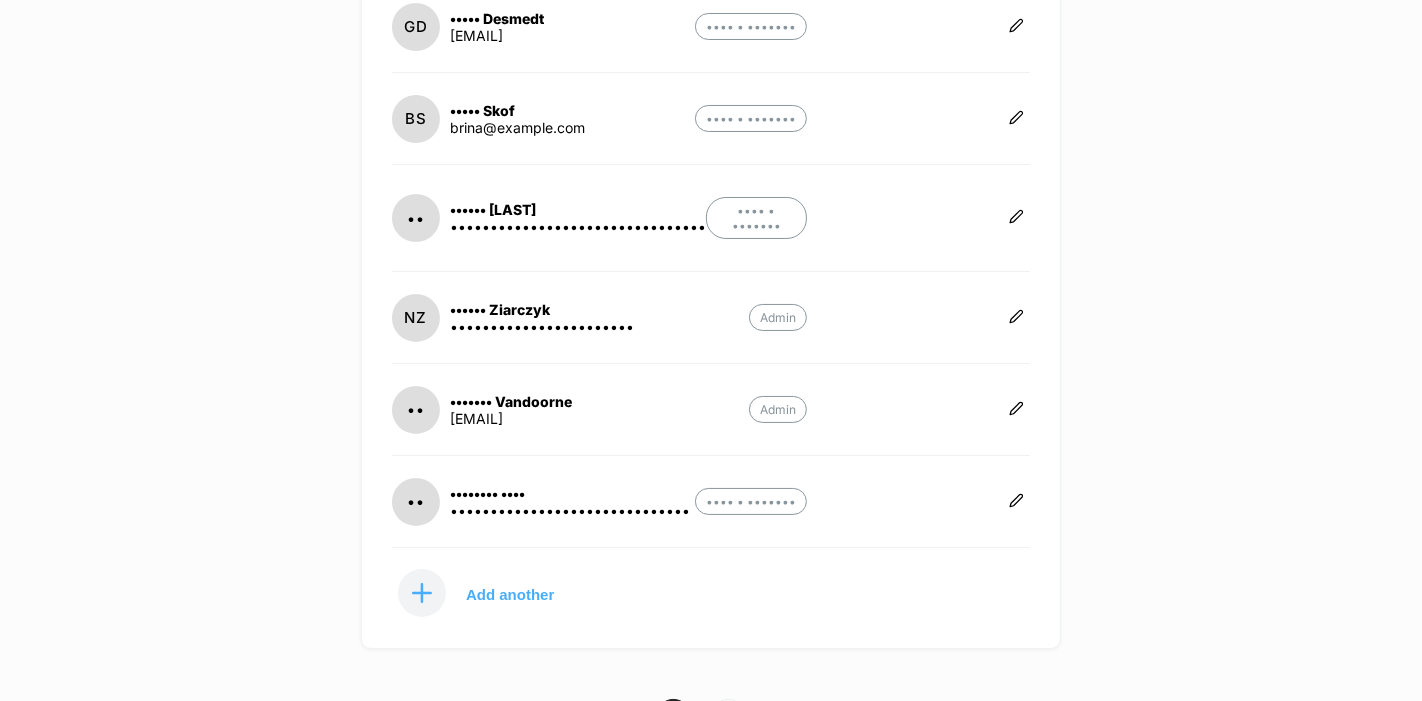 scroll, scrollTop: 686, scrollLeft: 0, axis: vertical 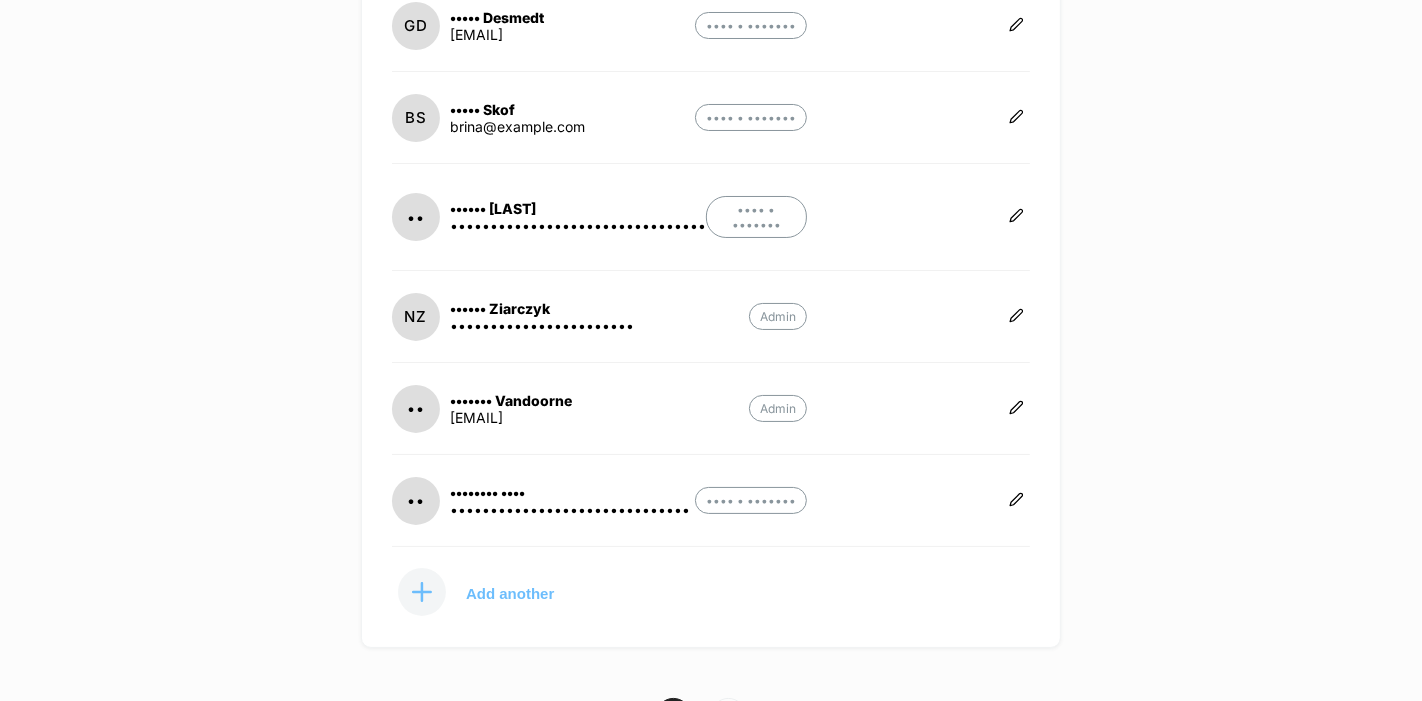 click on "Add another" at bounding box center [510, 593] 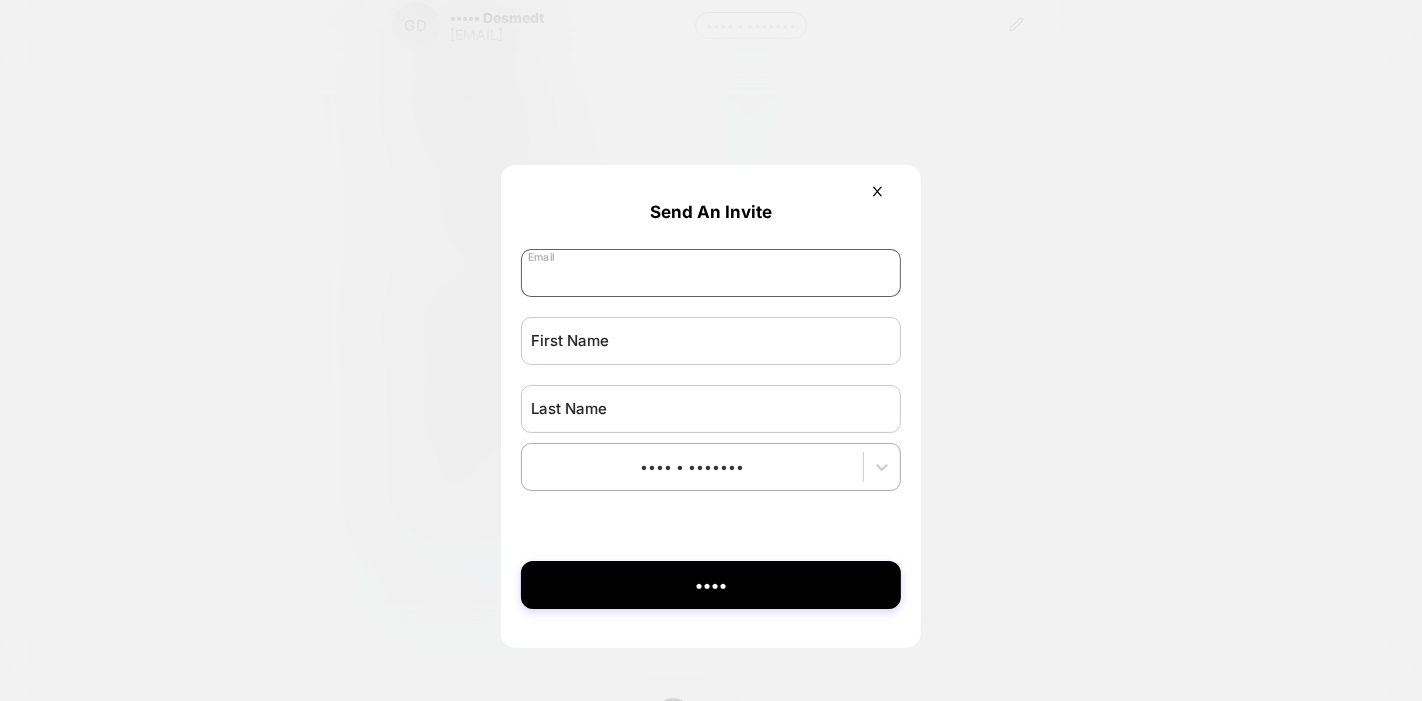 click at bounding box center (711, 273) 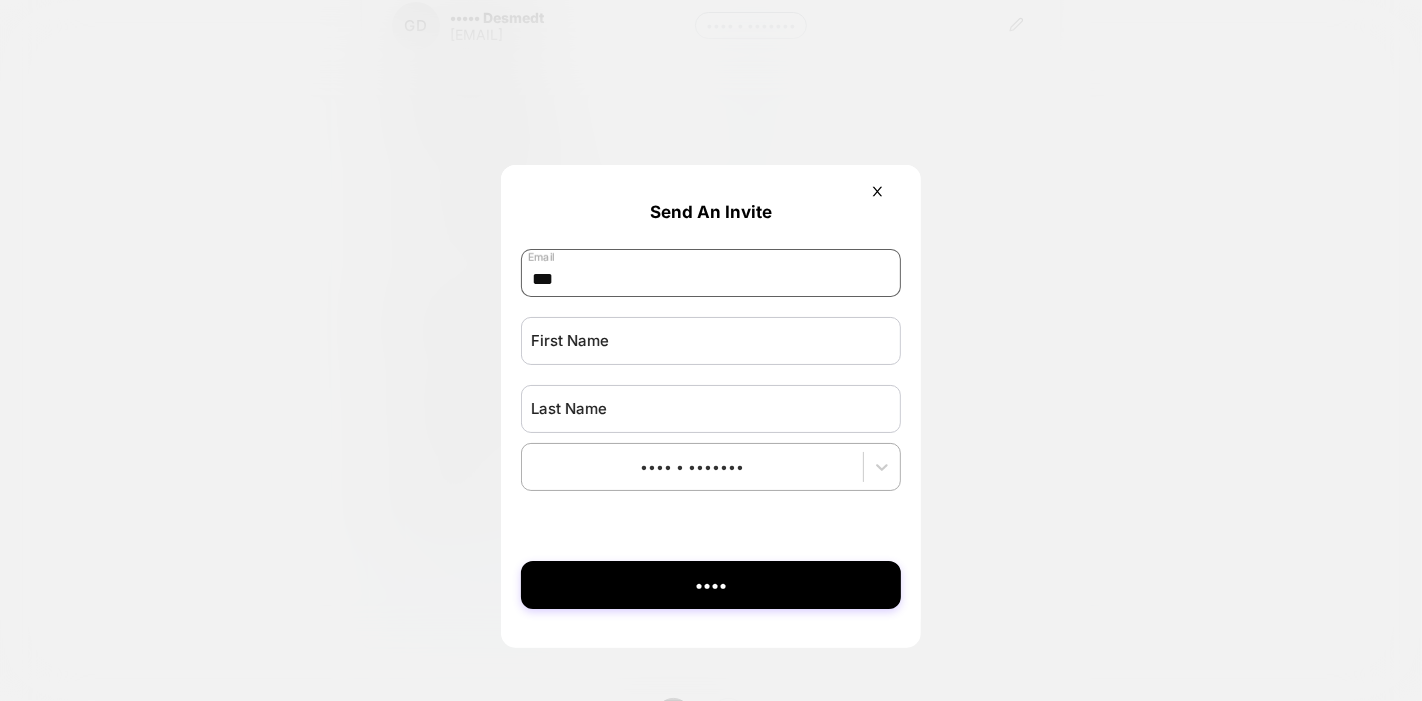 type on "****" 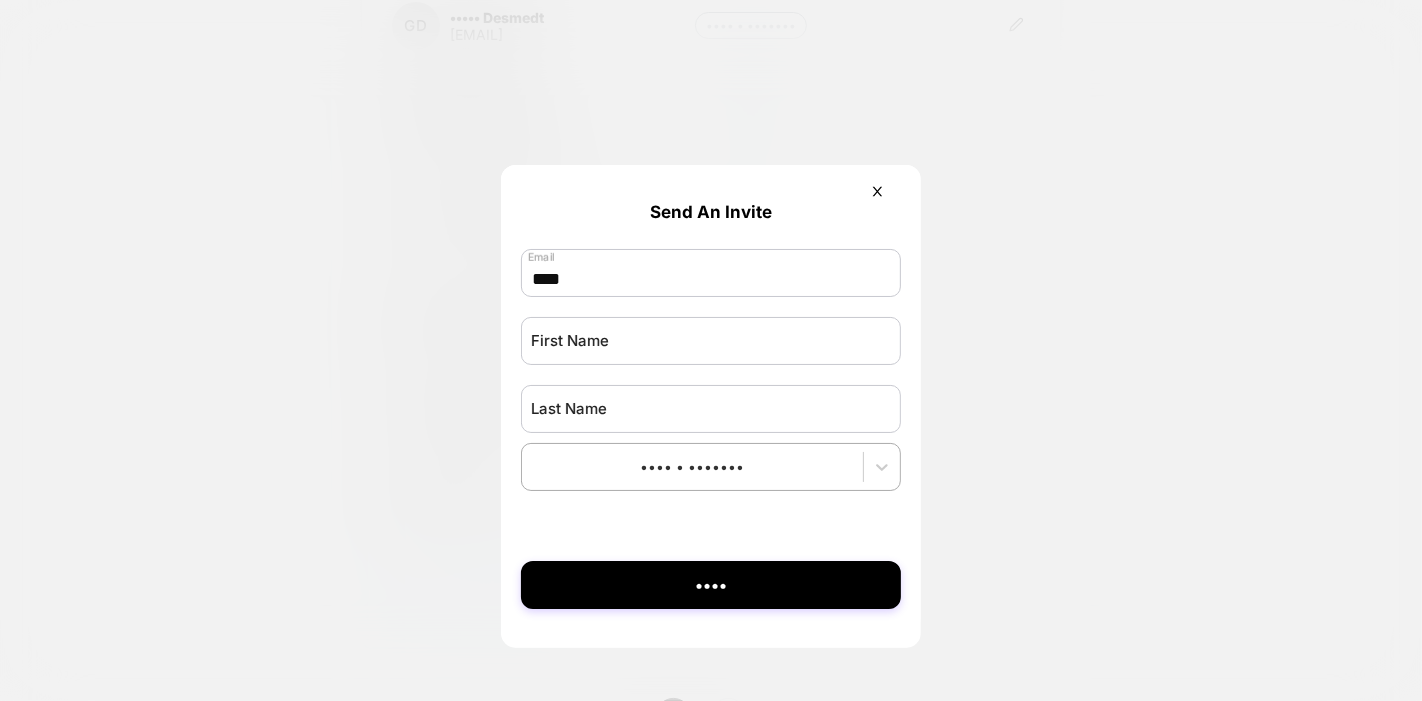 click at bounding box center [711, 350] 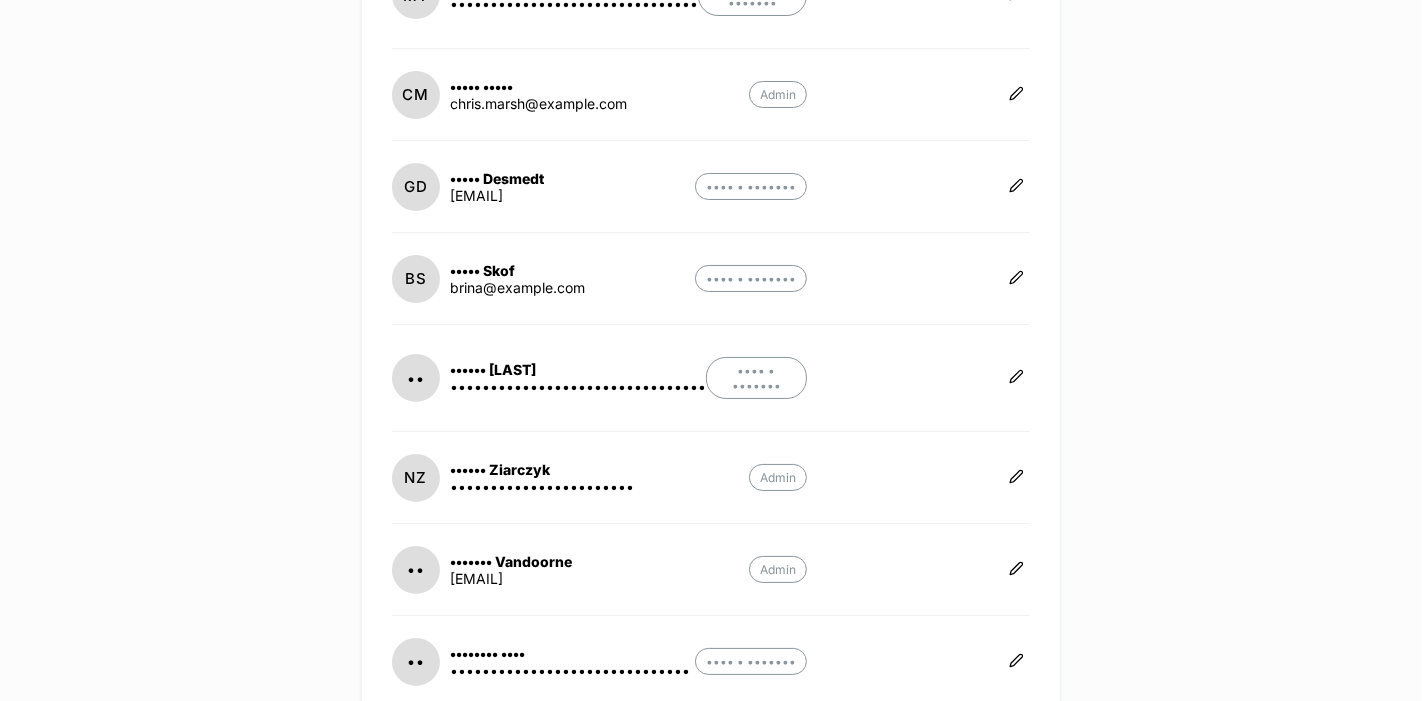 scroll, scrollTop: 733, scrollLeft: 0, axis: vertical 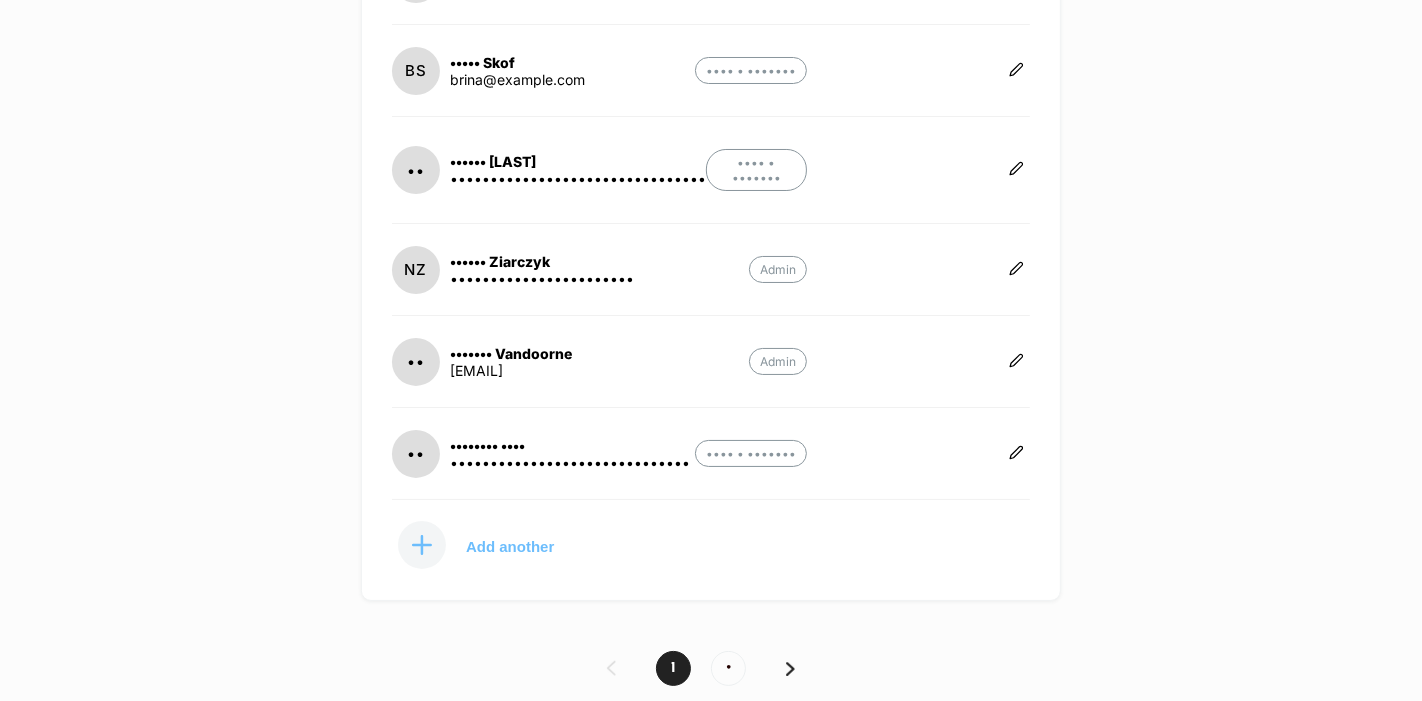 click on "Add another" at bounding box center (510, 546) 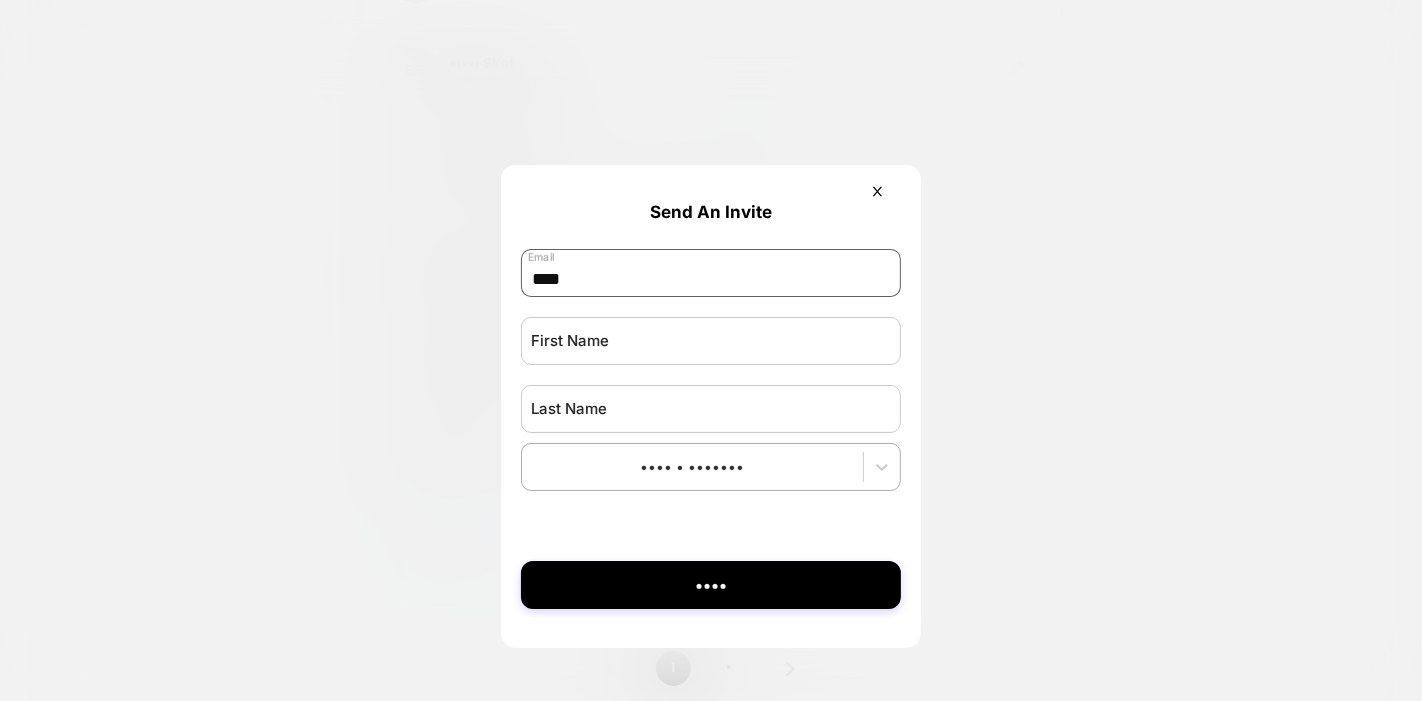 click on "****" at bounding box center (711, 273) 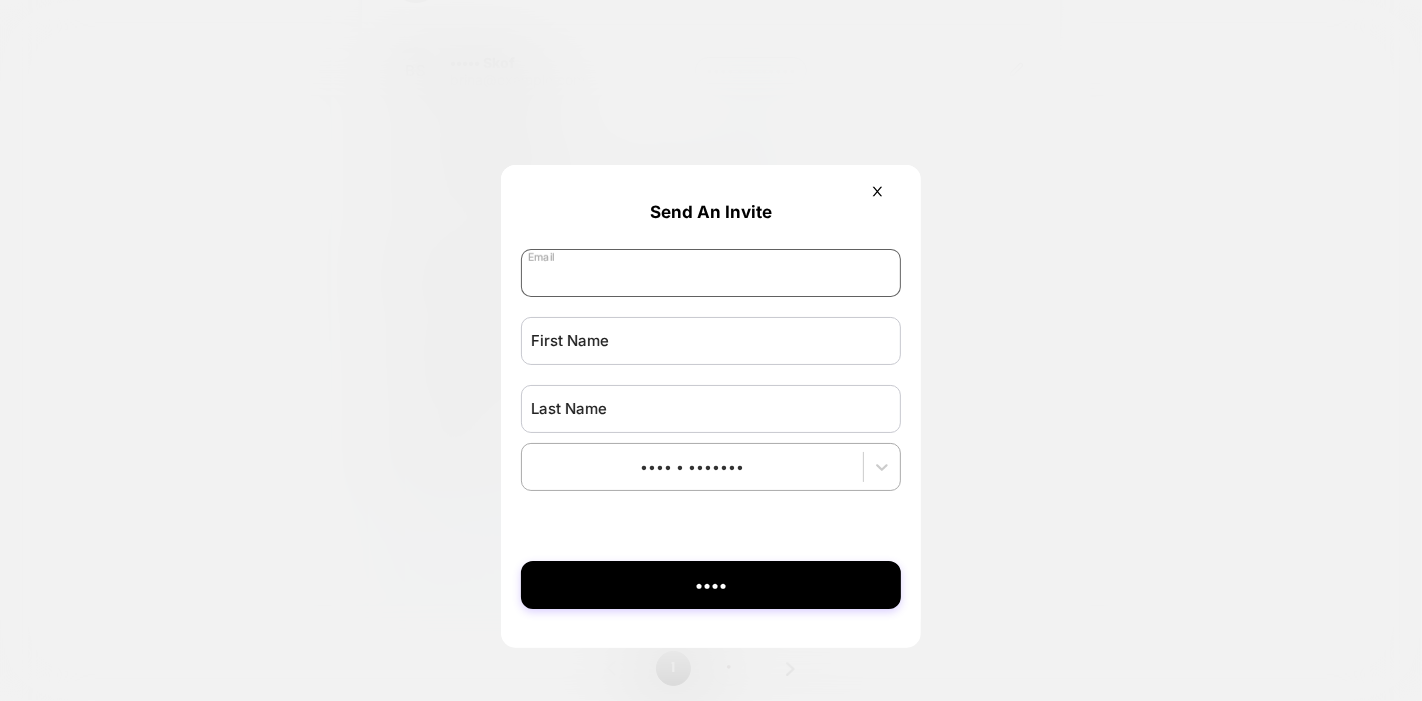 paste on "**********" 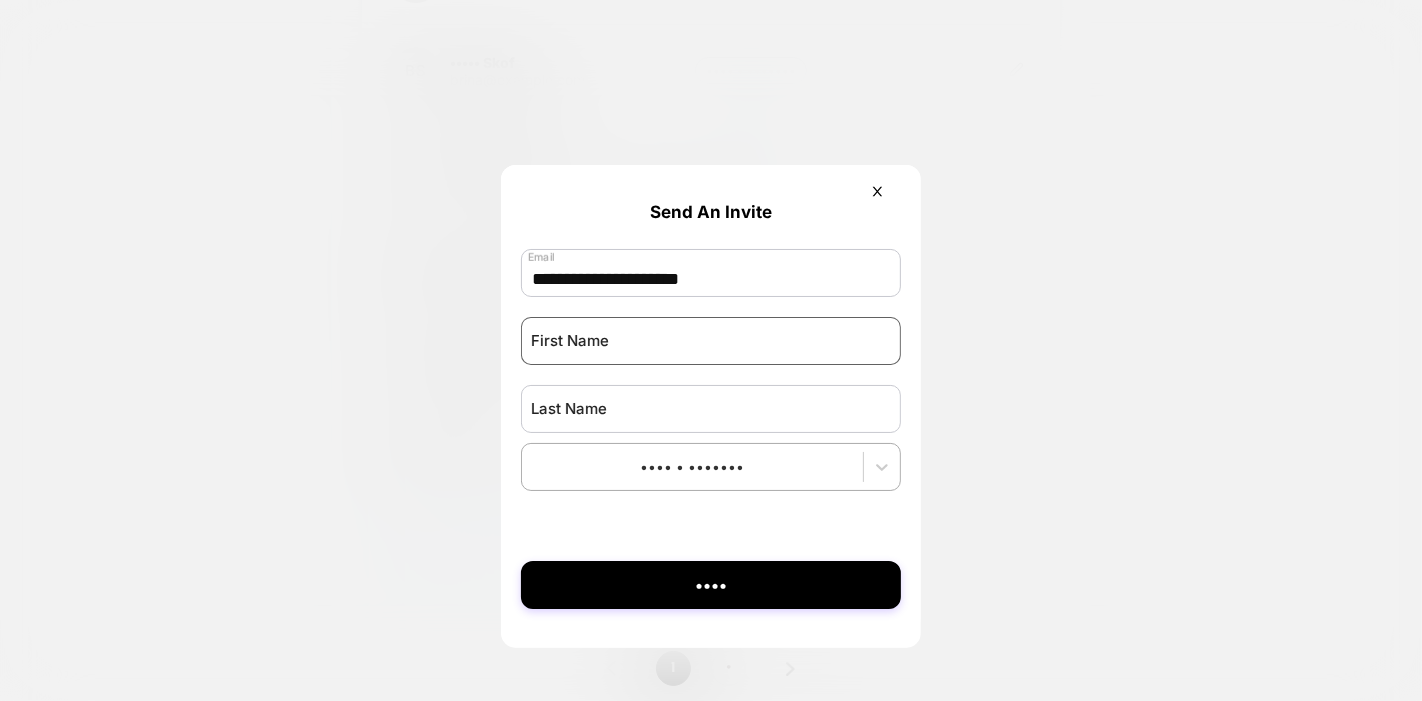 type on "**********" 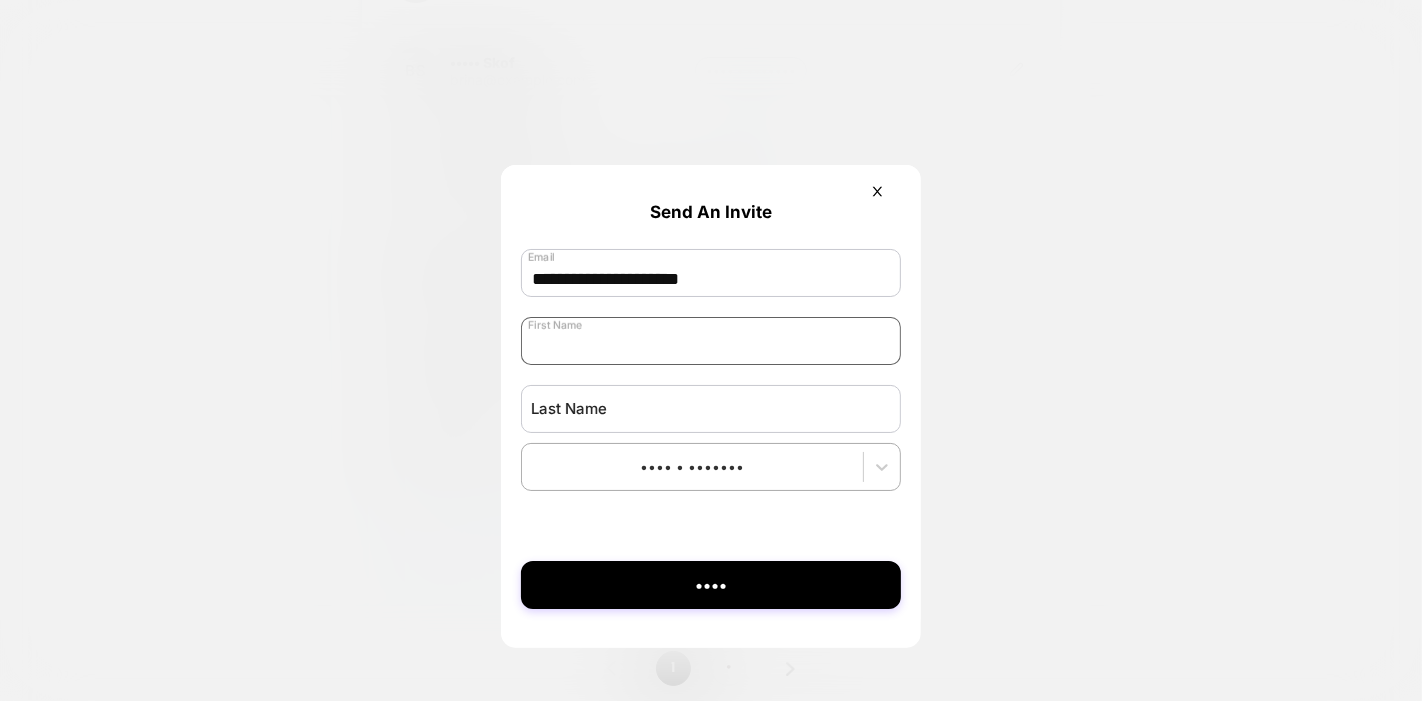 click at bounding box center [711, 341] 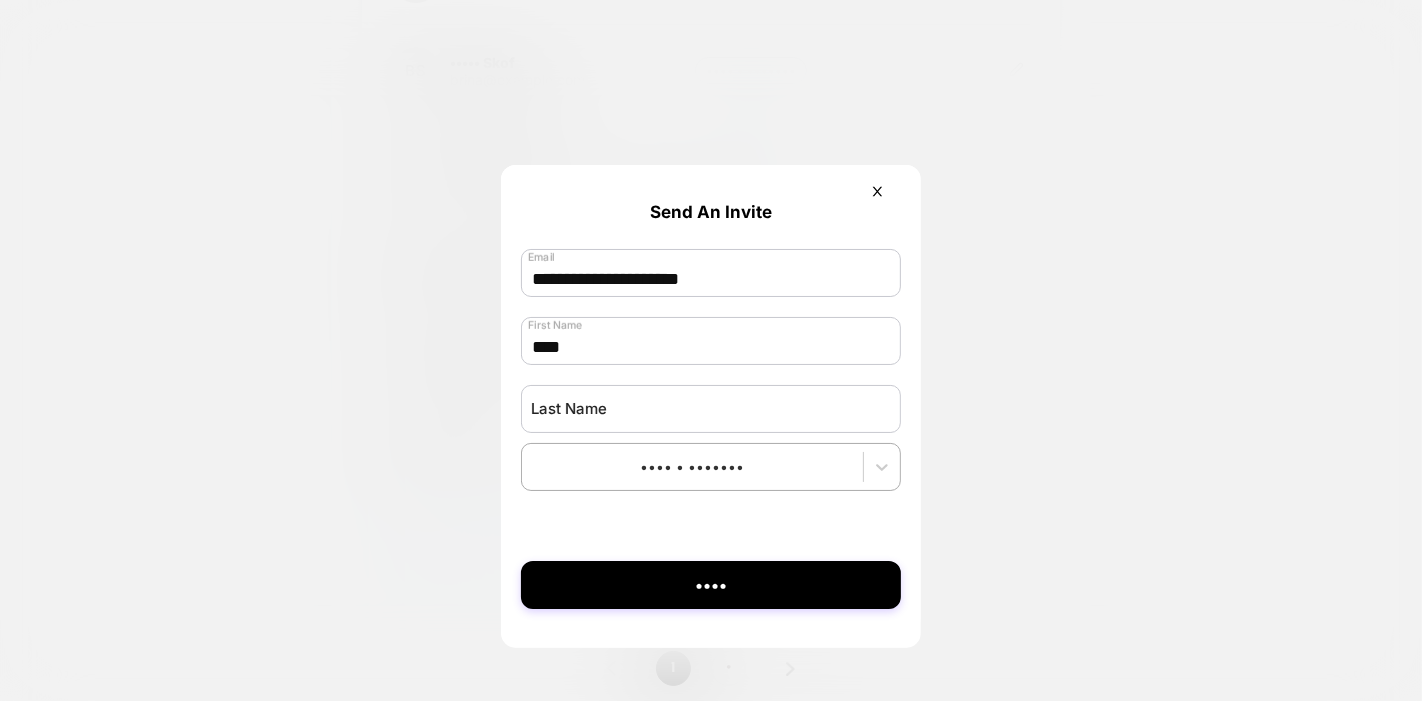 type on "****" 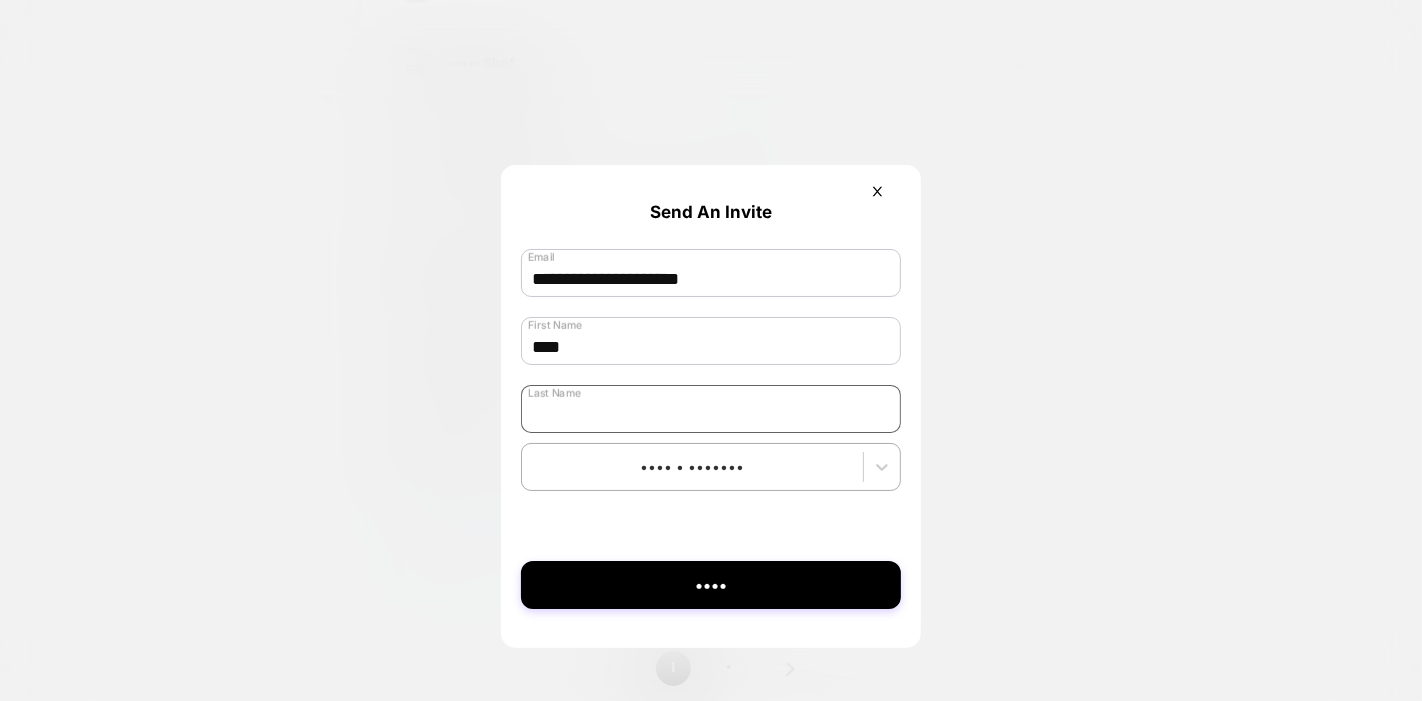 click at bounding box center [711, 409] 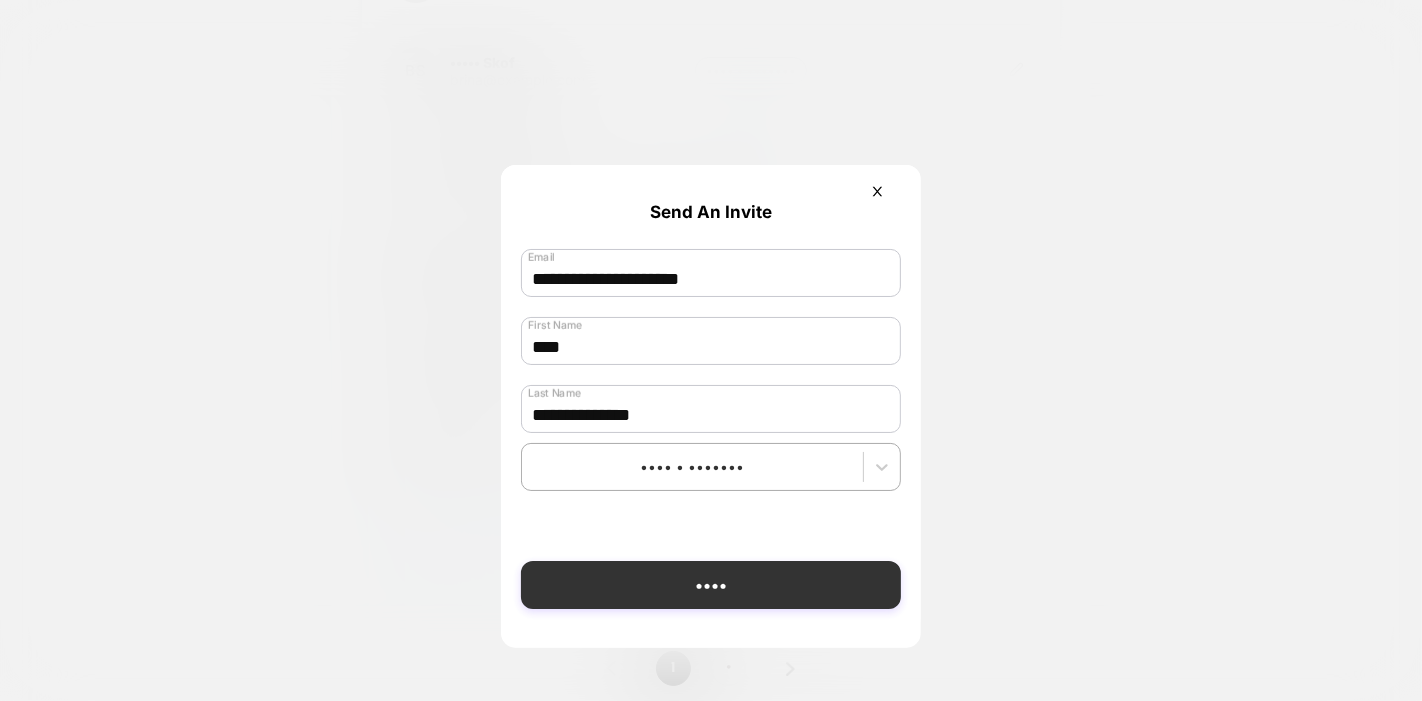 type on "**********" 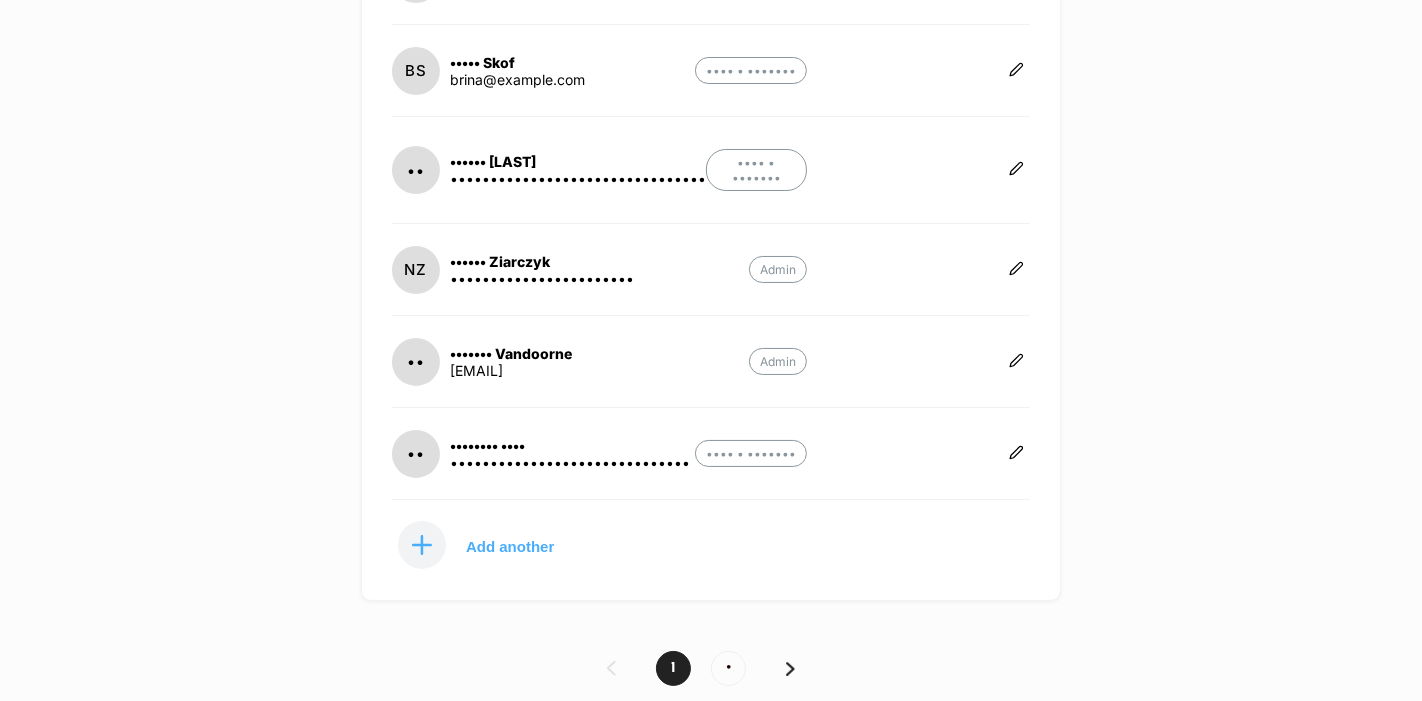 scroll, scrollTop: 0, scrollLeft: 0, axis: both 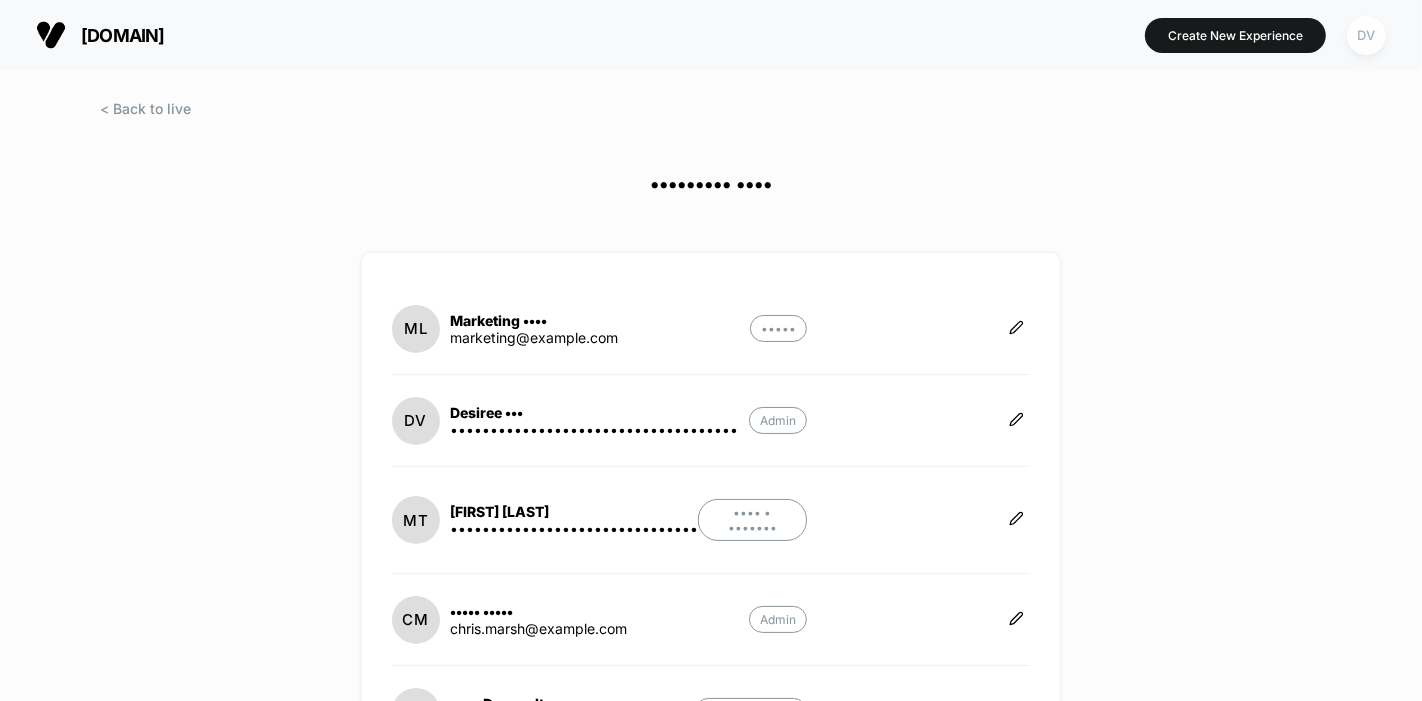 click on "DV" at bounding box center [1366, 35] 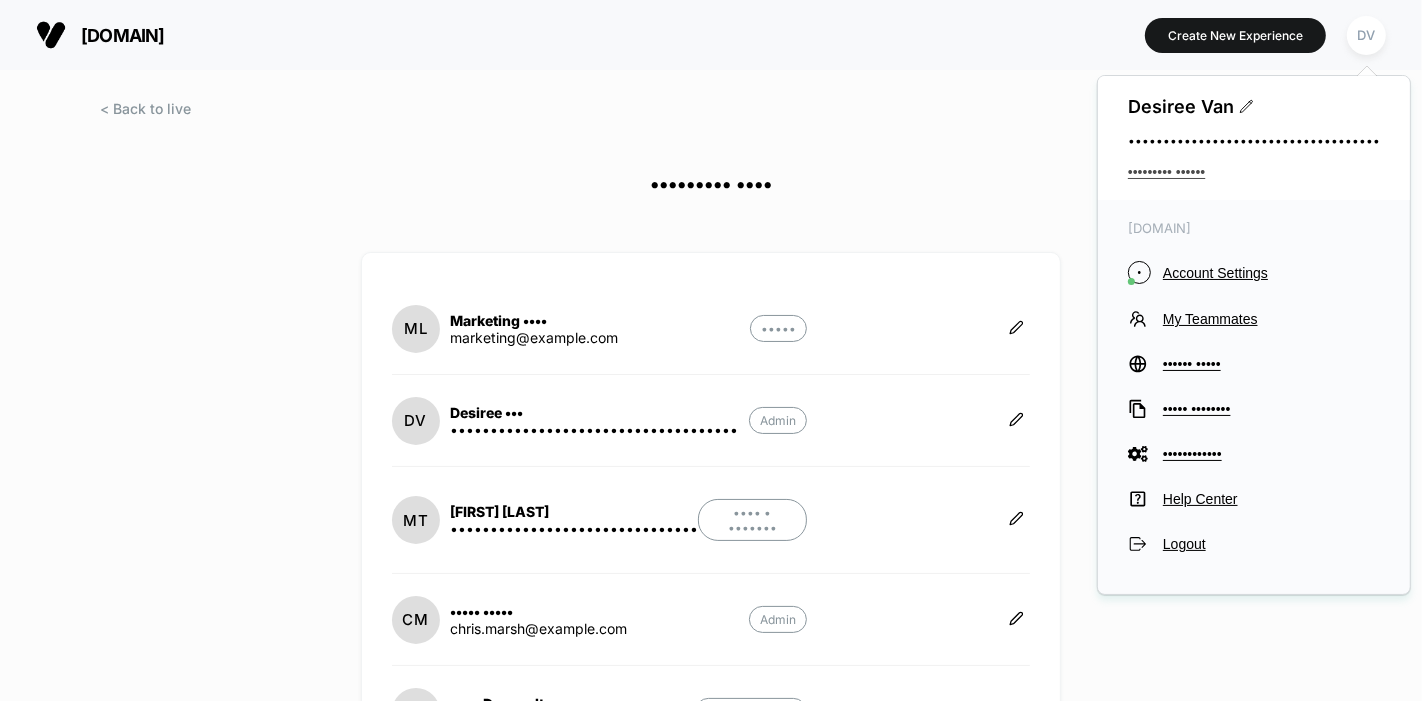click on "••••••••• ••••••" at bounding box center [1254, 172] 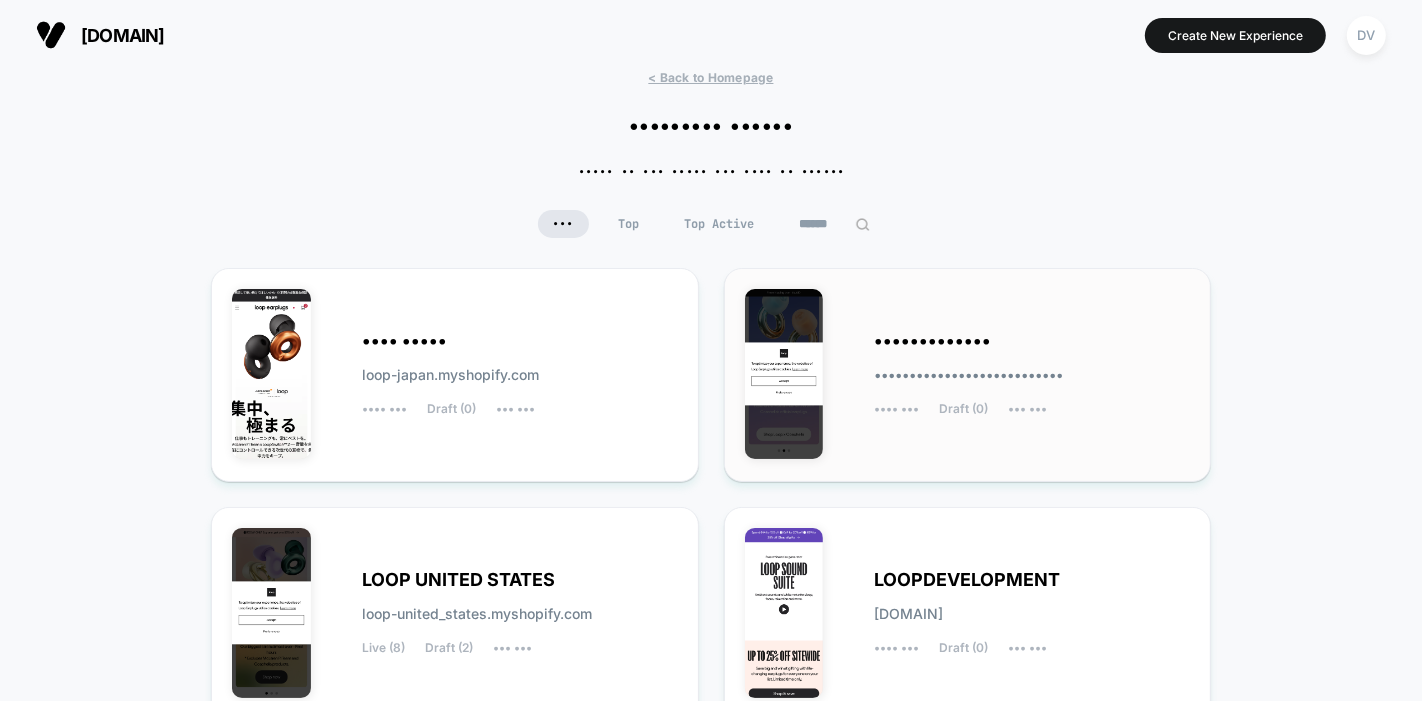 click on "LOOPAUSTRALIA [DOMAIN] Live (5) Draft (0) A/B (1)" at bounding box center [520, 375] 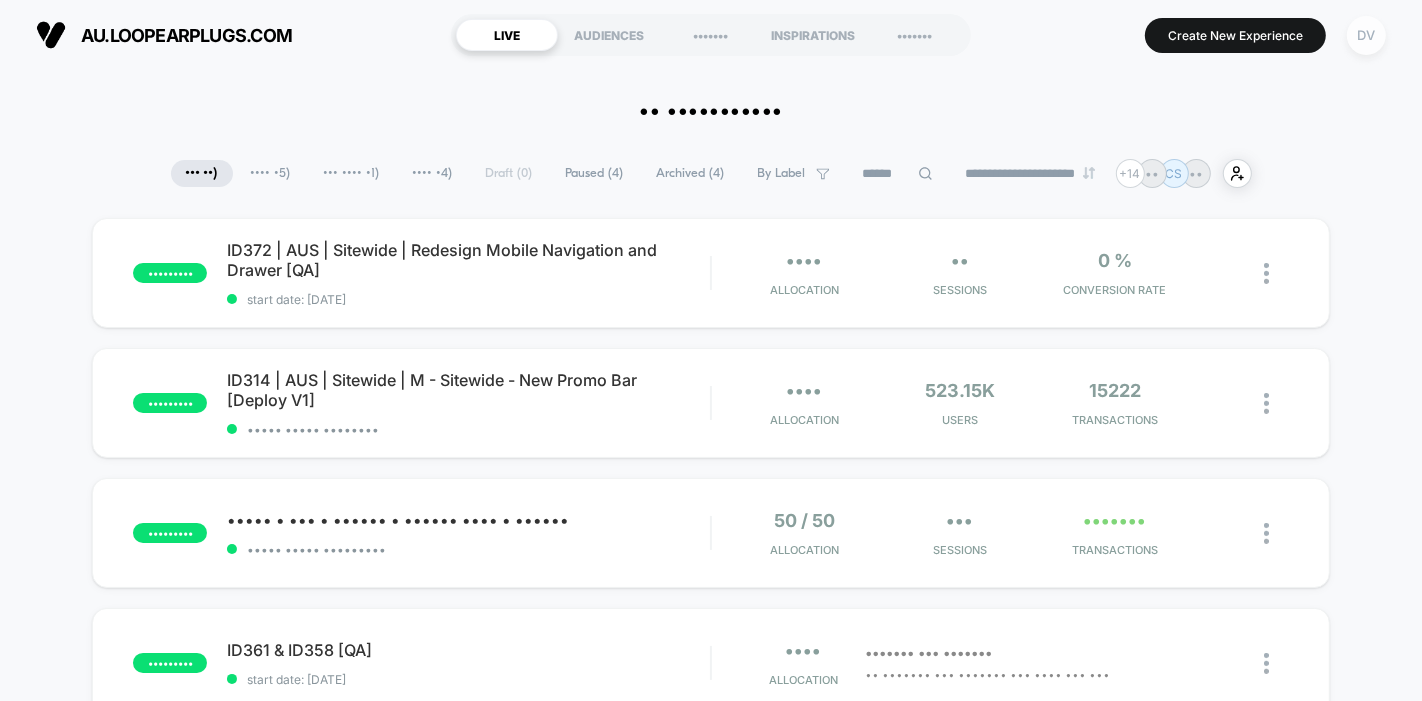 click on "DV" at bounding box center (1366, 35) 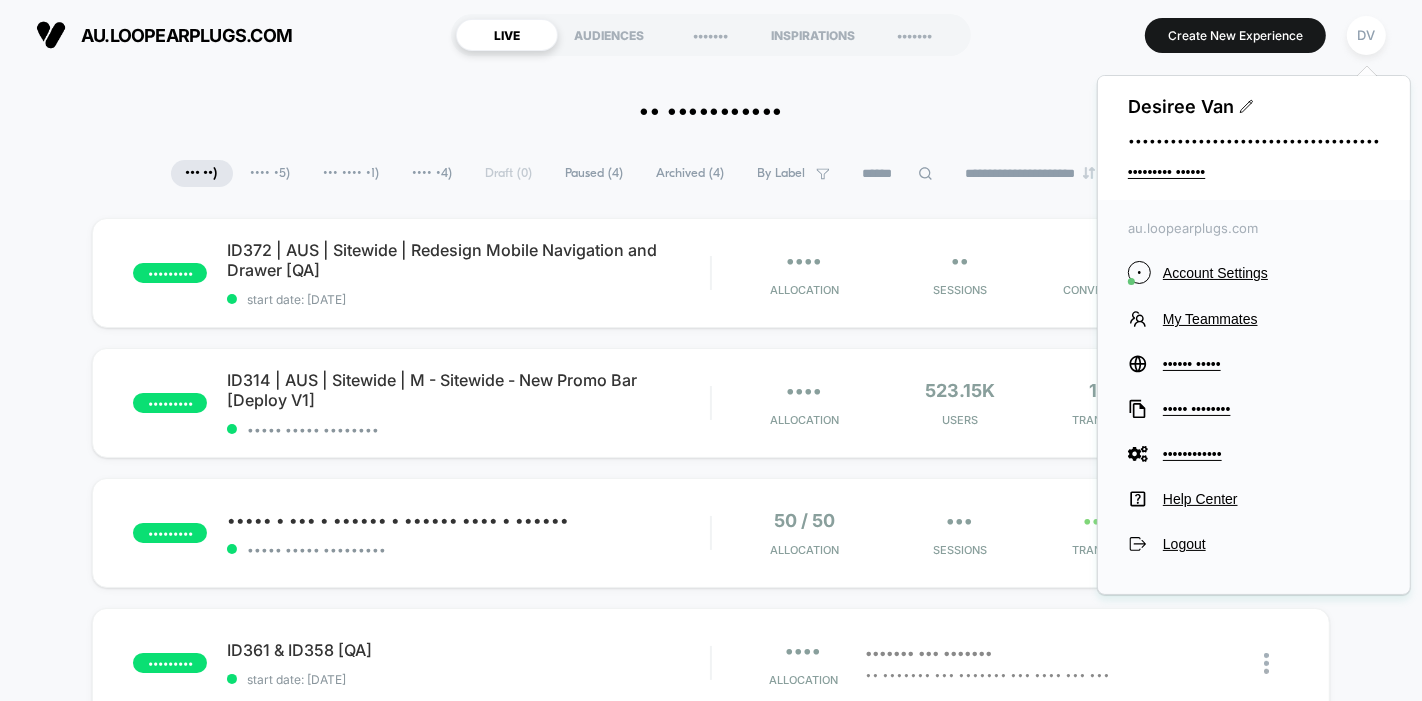click on "au.loopearplugs.com A Account Settings My Teammates Global Rules Theme Settings Integrations Help Center Logout" at bounding box center [1254, 387] 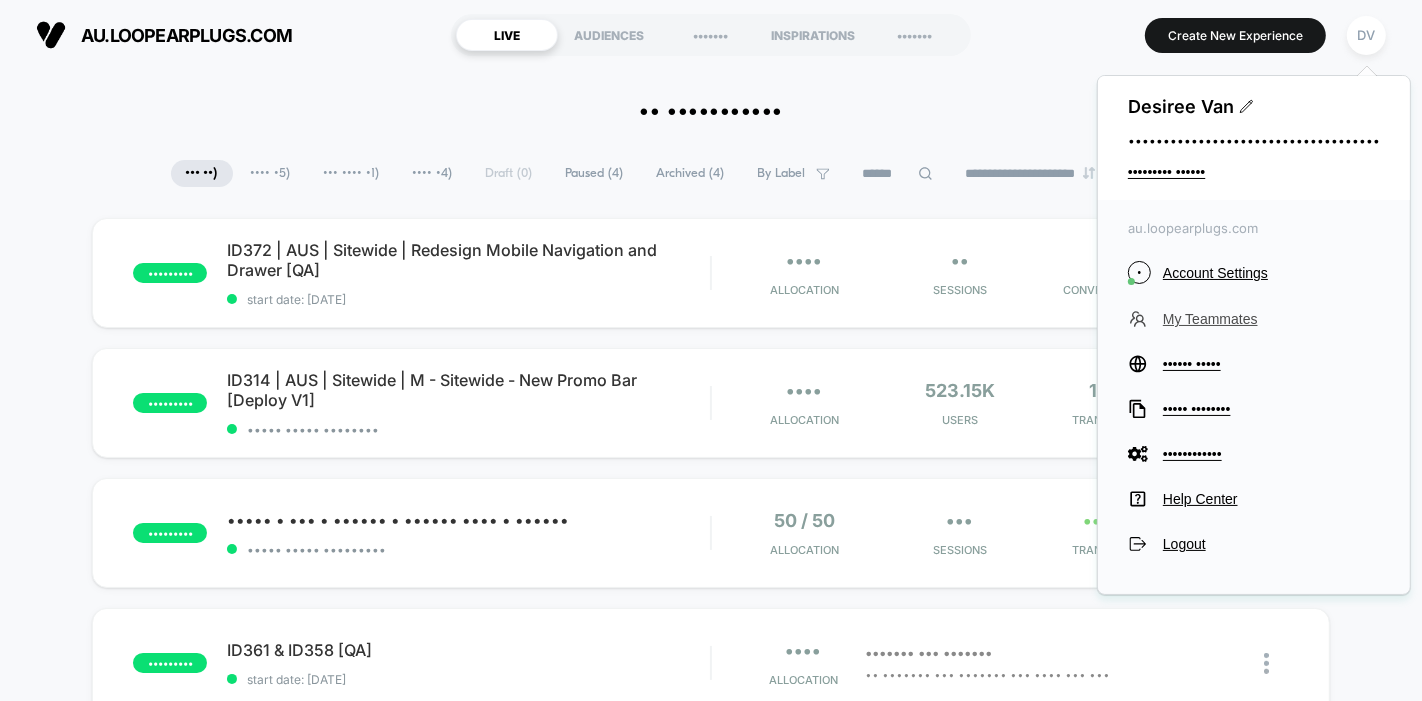 click on "My Teammates" at bounding box center [1271, 273] 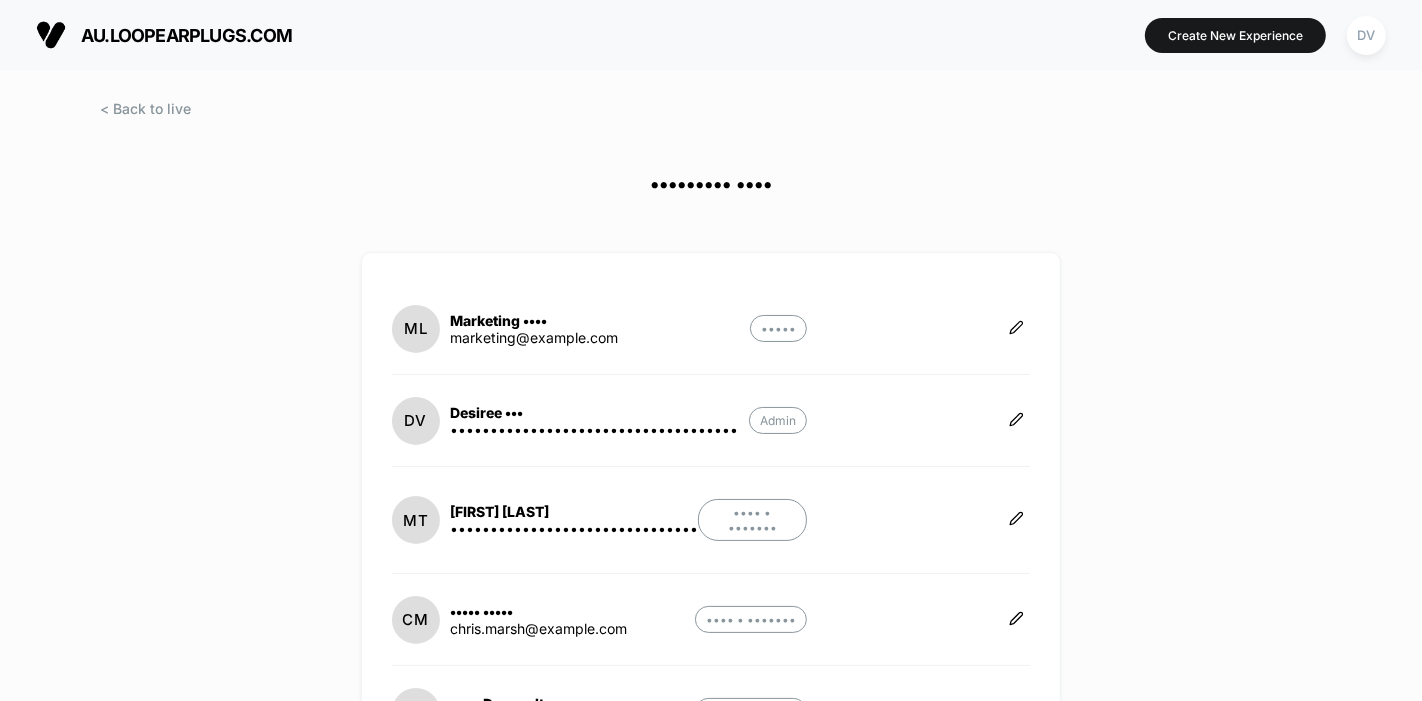 scroll, scrollTop: 733, scrollLeft: 0, axis: vertical 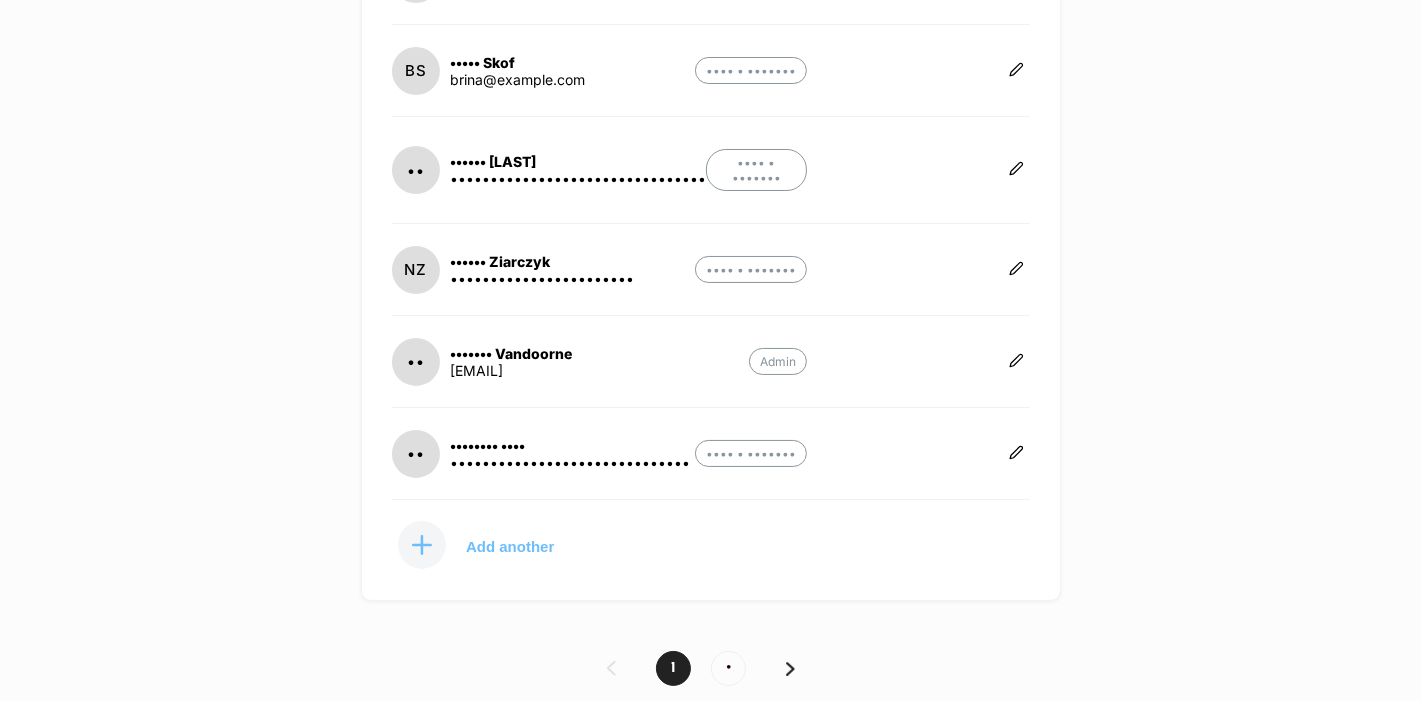 click on "Add another" at bounding box center (510, 546) 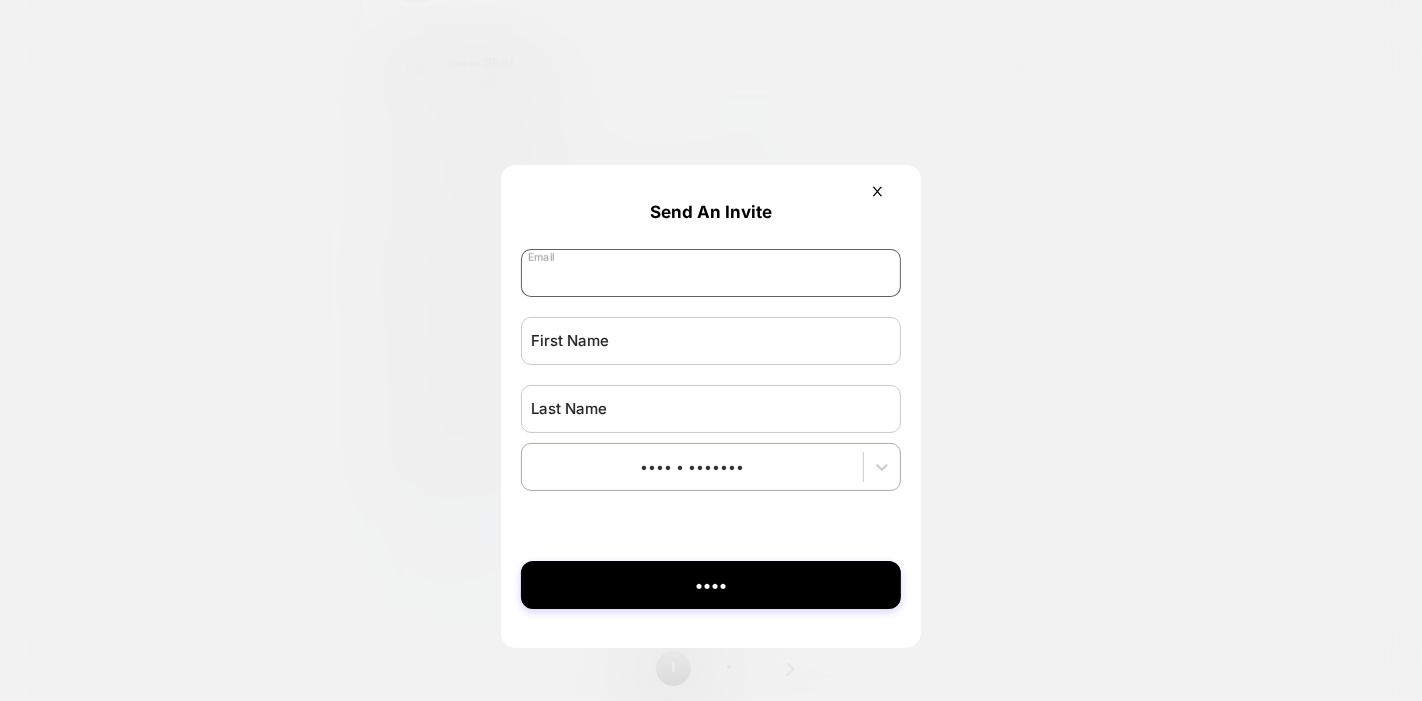 click at bounding box center [711, 273] 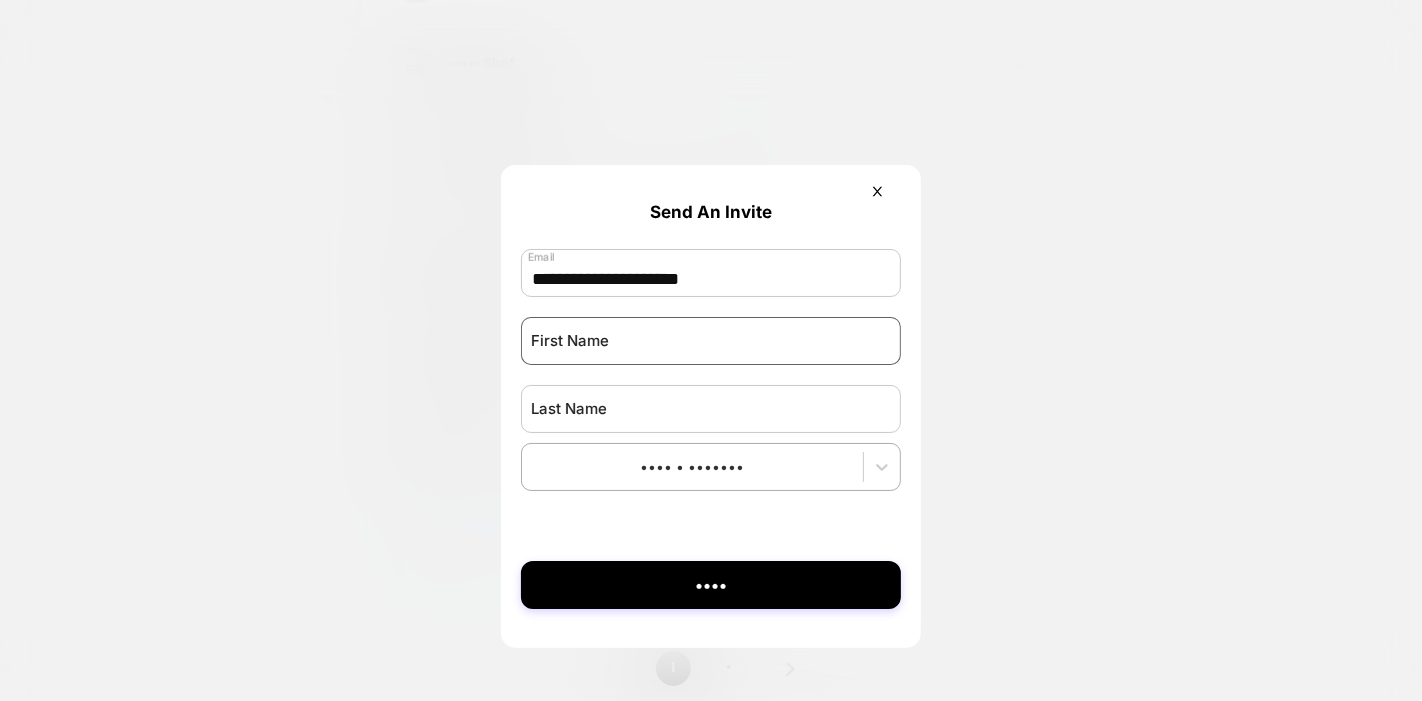 type on "**********" 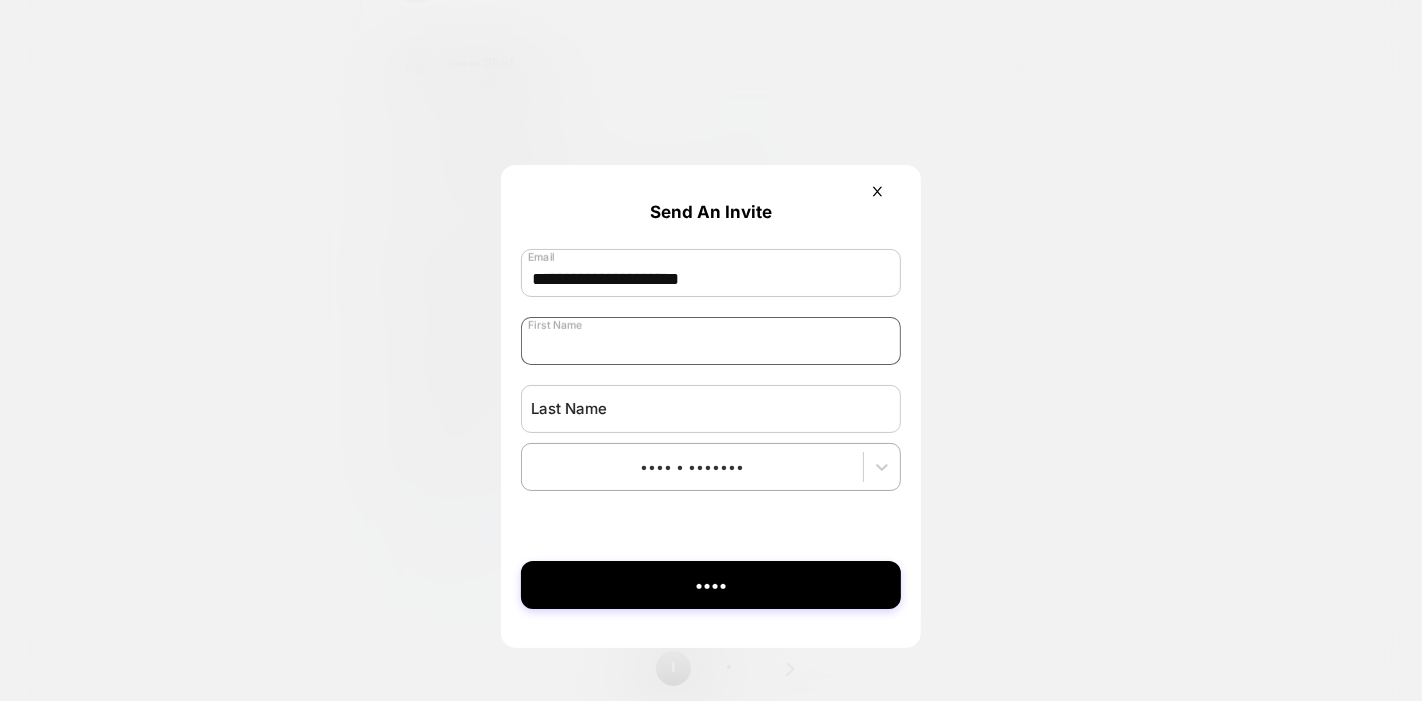 click at bounding box center [711, 341] 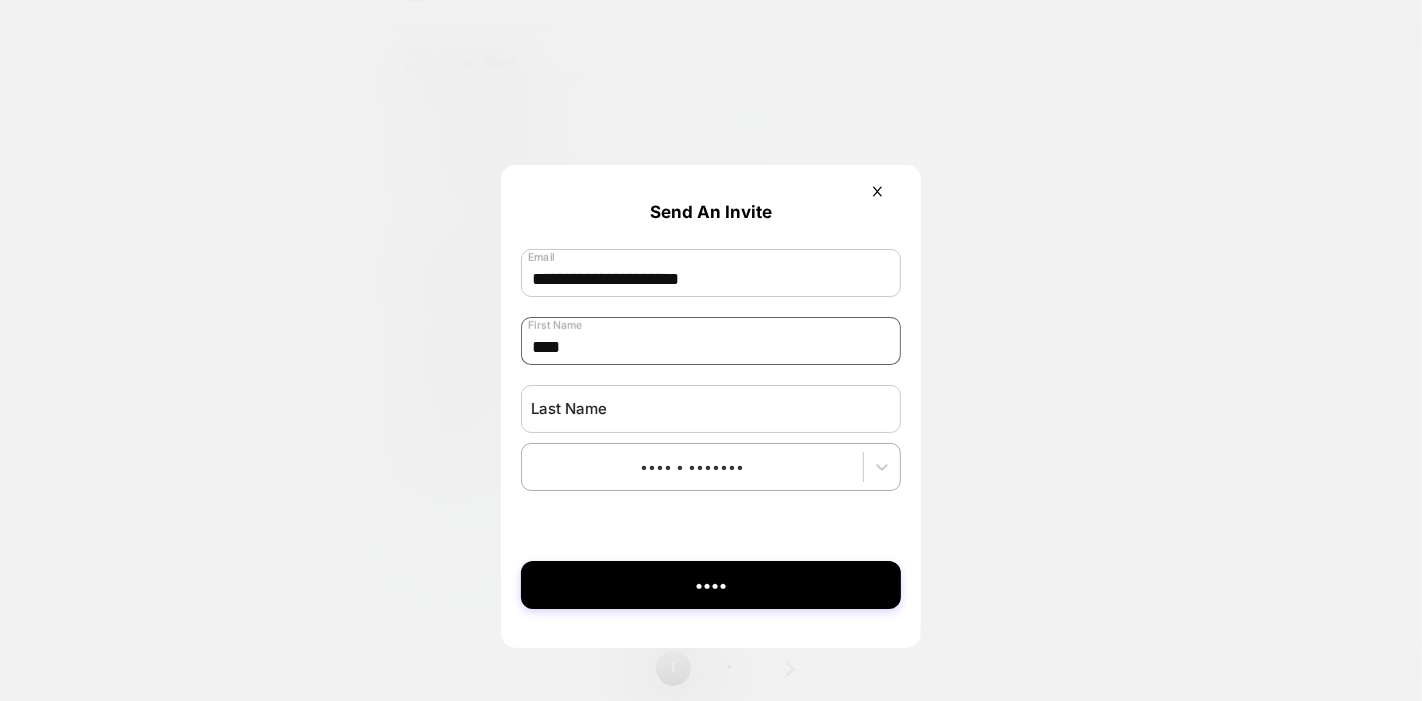 type on "****" 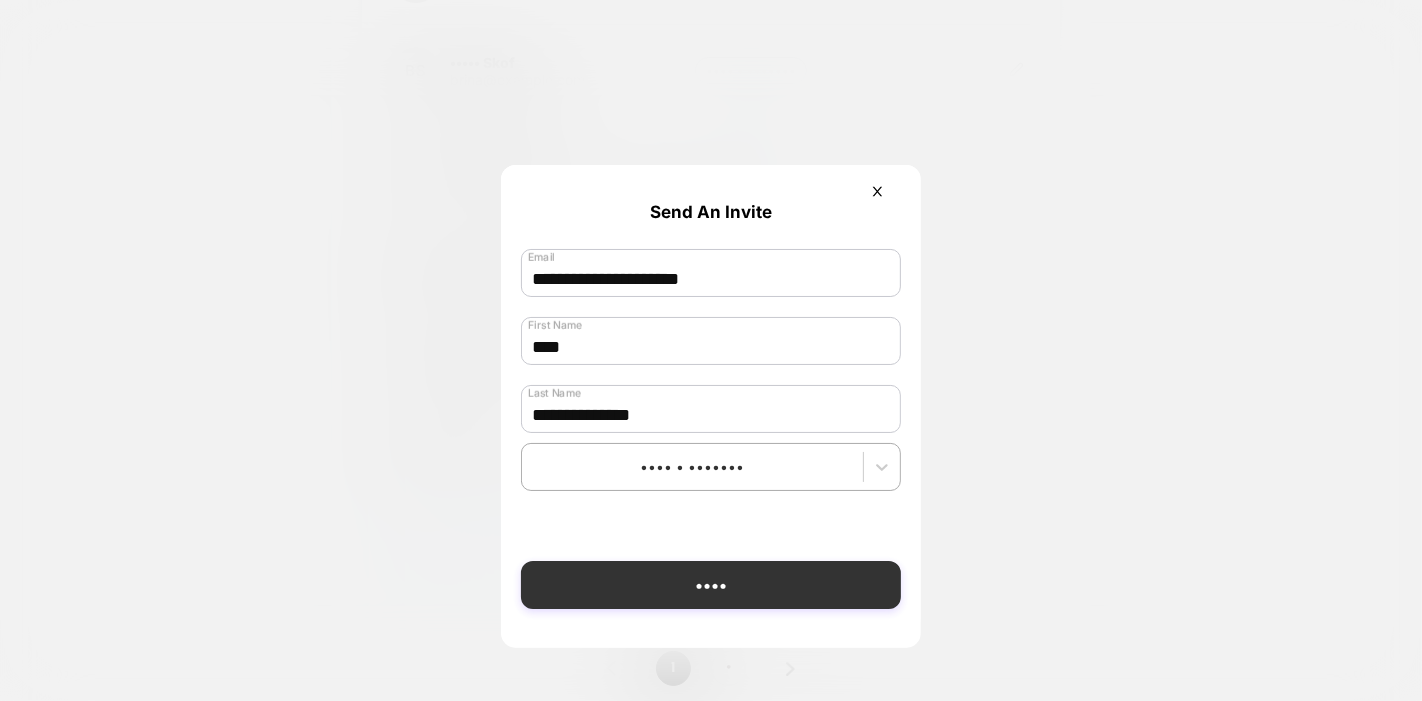 type on "**********" 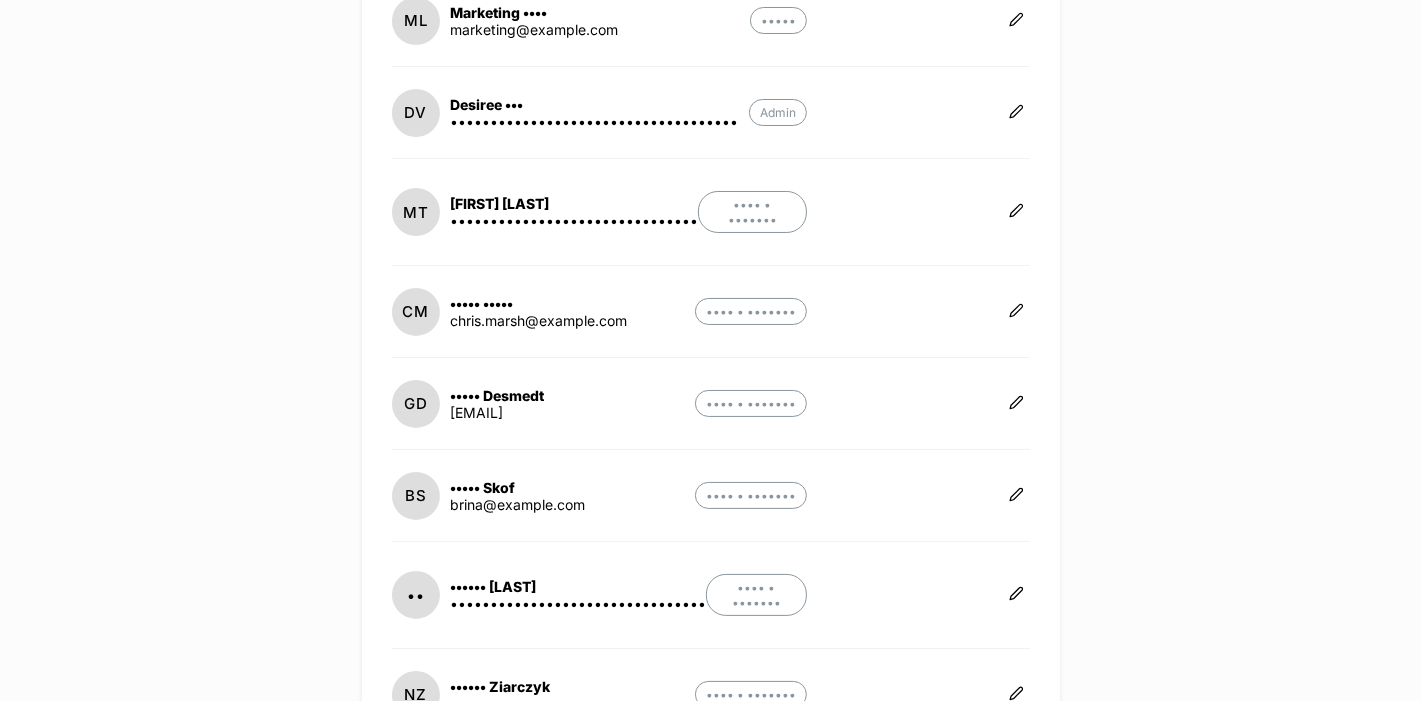 scroll, scrollTop: 0, scrollLeft: 0, axis: both 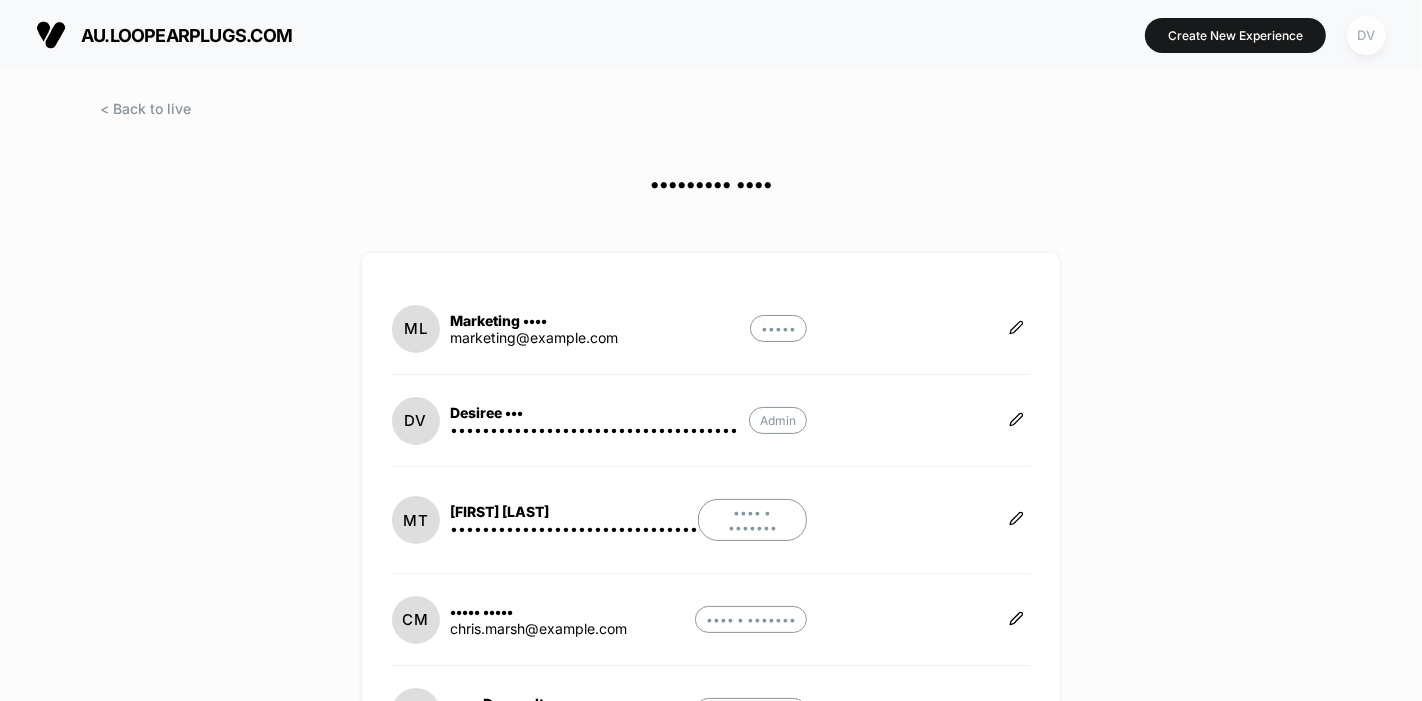 click on "DV" at bounding box center [1366, 35] 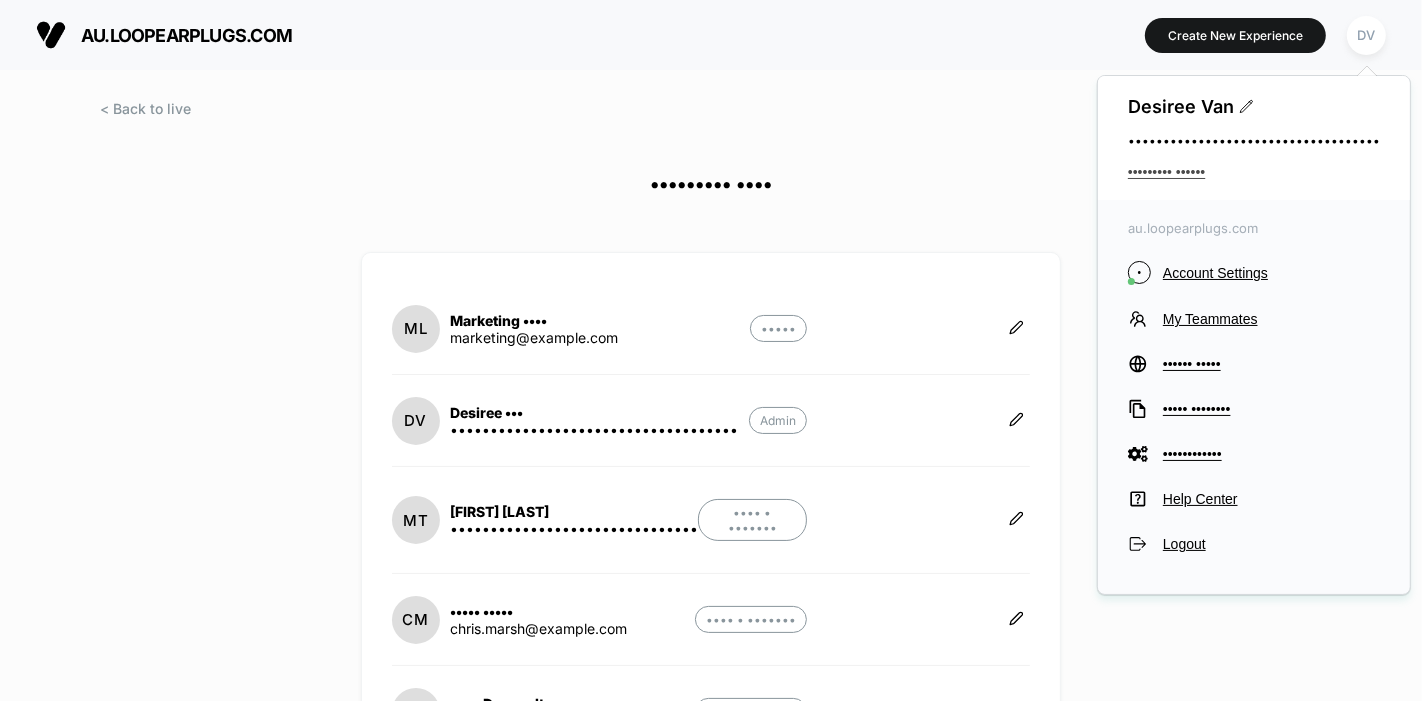 click on "••••••••• ••••••" at bounding box center (1254, 172) 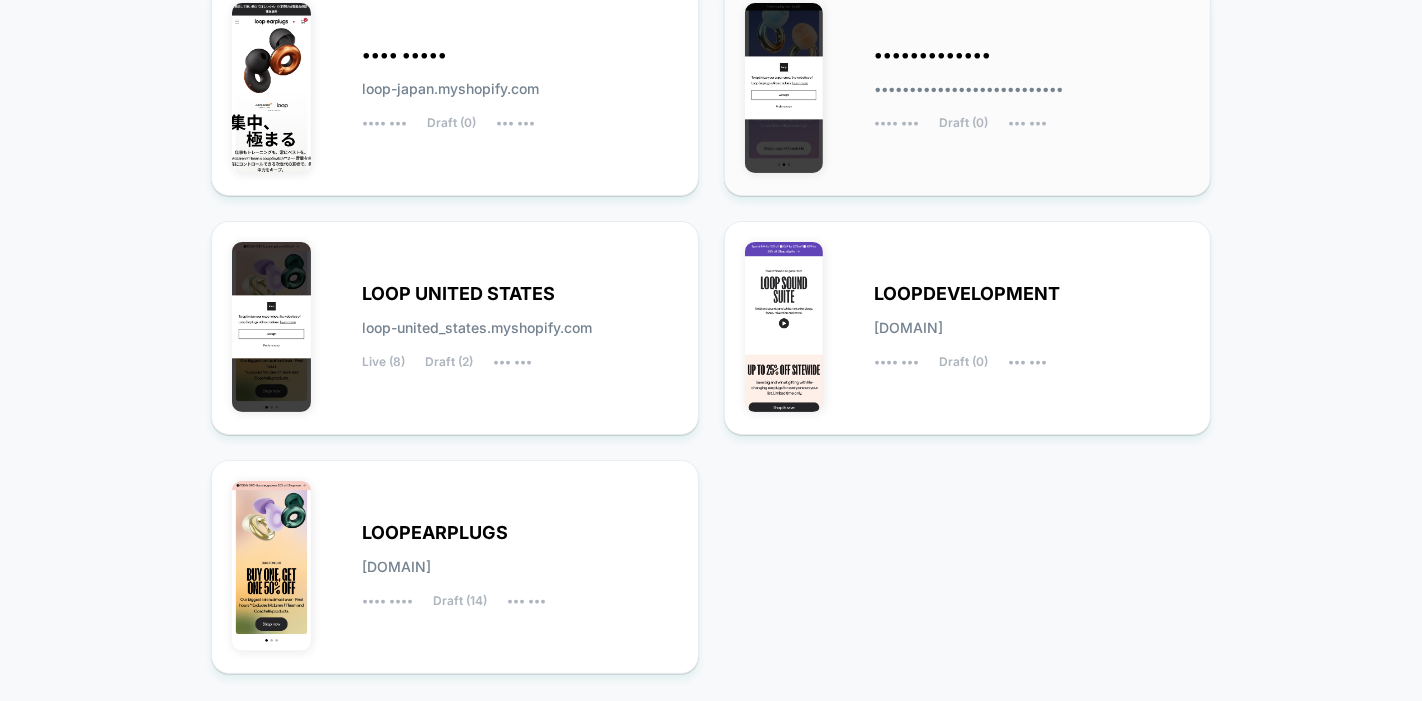 scroll, scrollTop: 288, scrollLeft: 0, axis: vertical 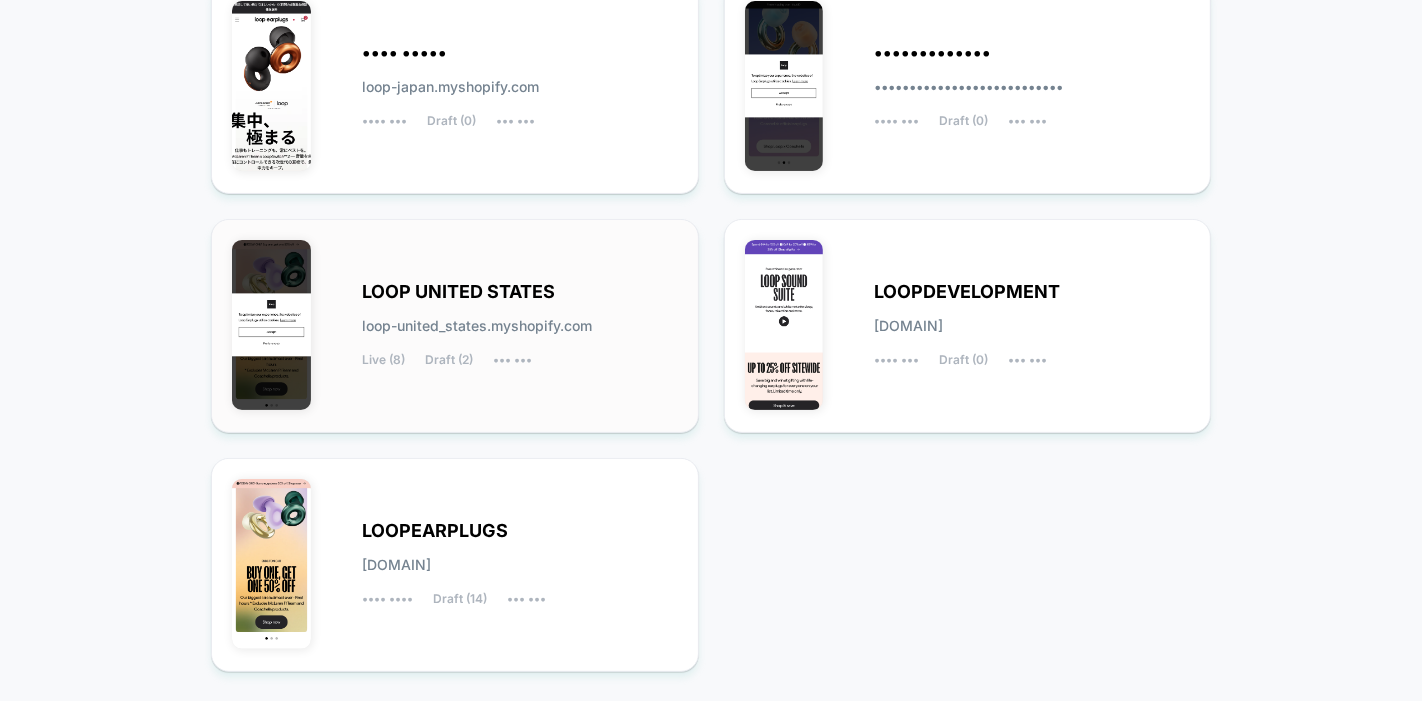 click on "LOOP UNITED STATES [DOMAIN] Live (8) Draft (2) A/B (3)" at bounding box center (520, 87) 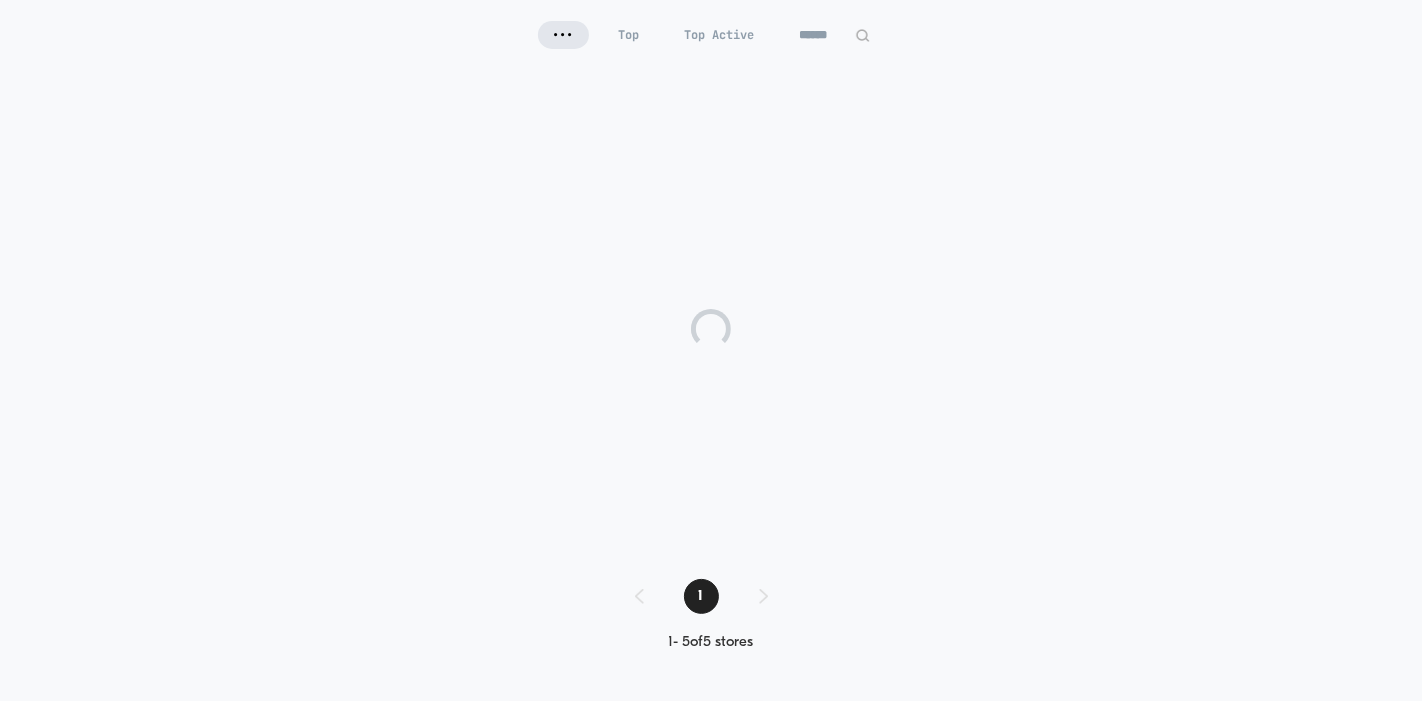 scroll, scrollTop: 188, scrollLeft: 0, axis: vertical 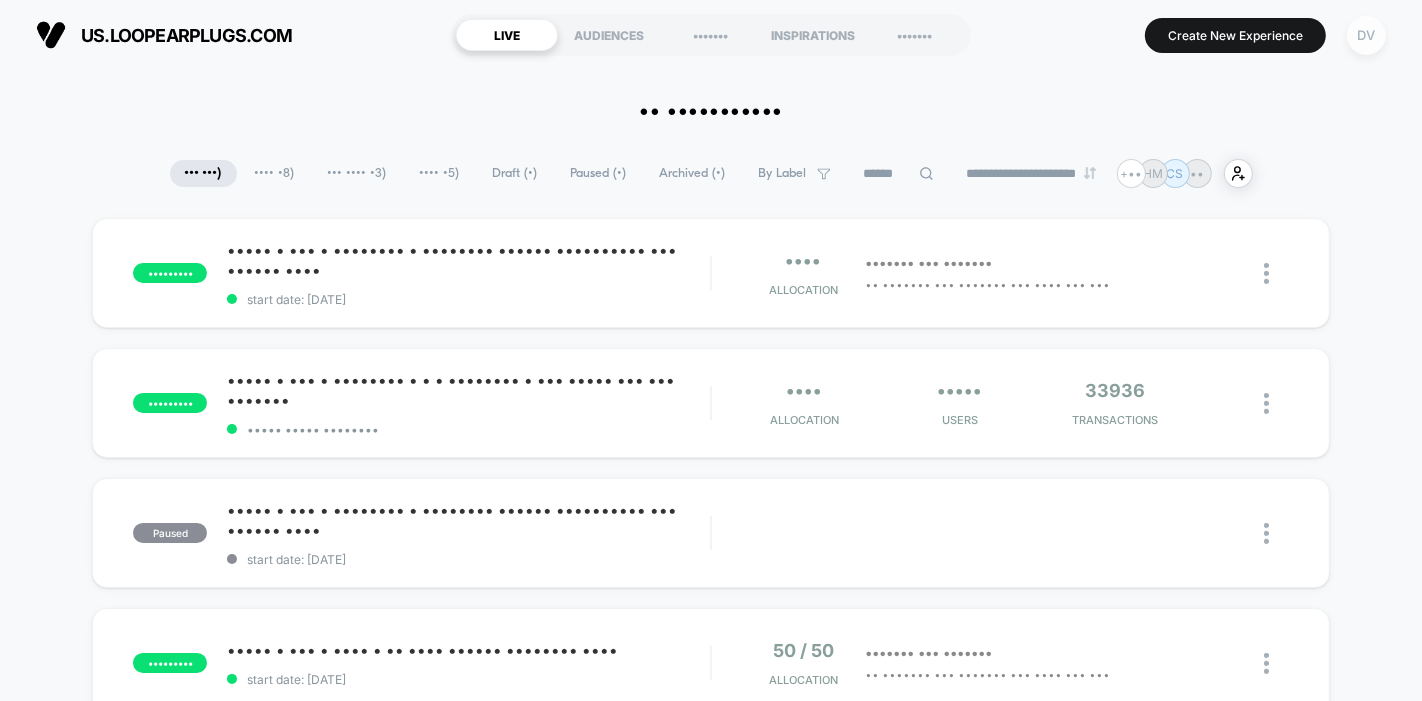 click on "DV" at bounding box center (1366, 35) 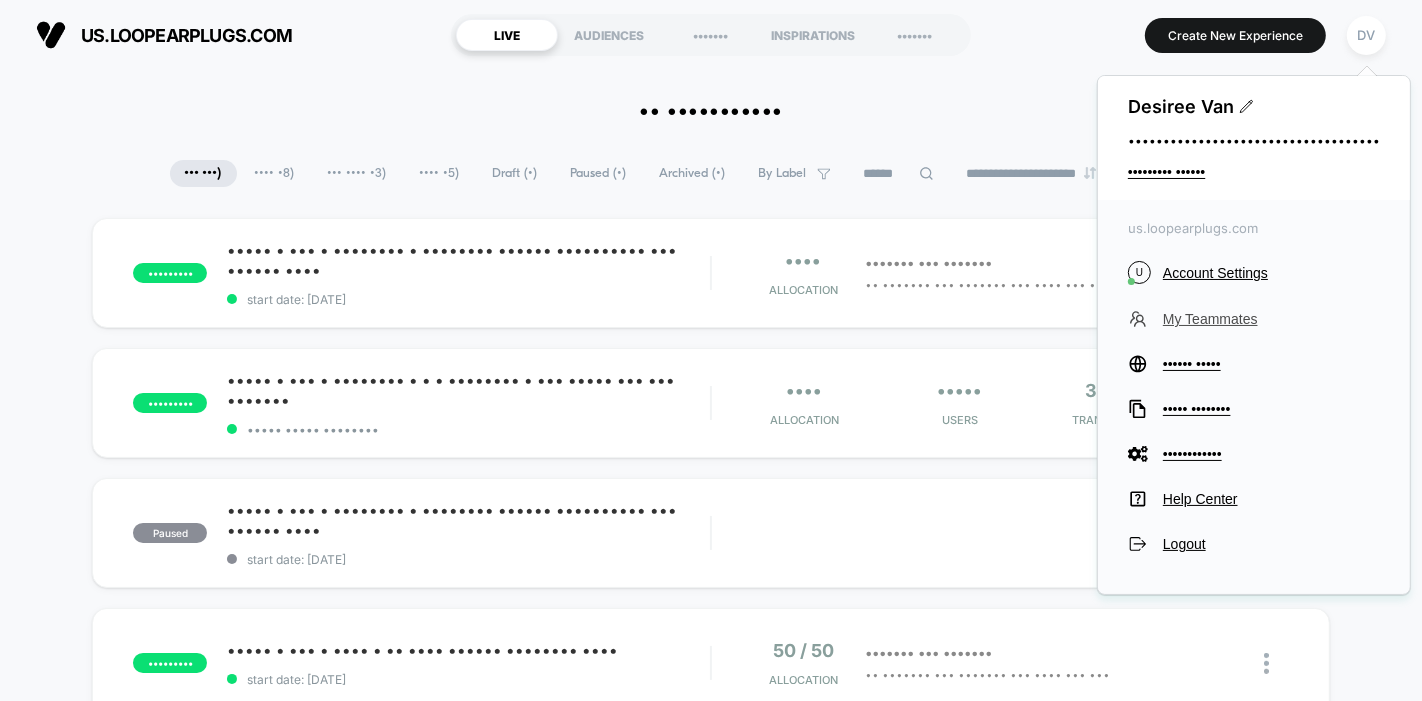 click on "My Teammates" at bounding box center (1271, 273) 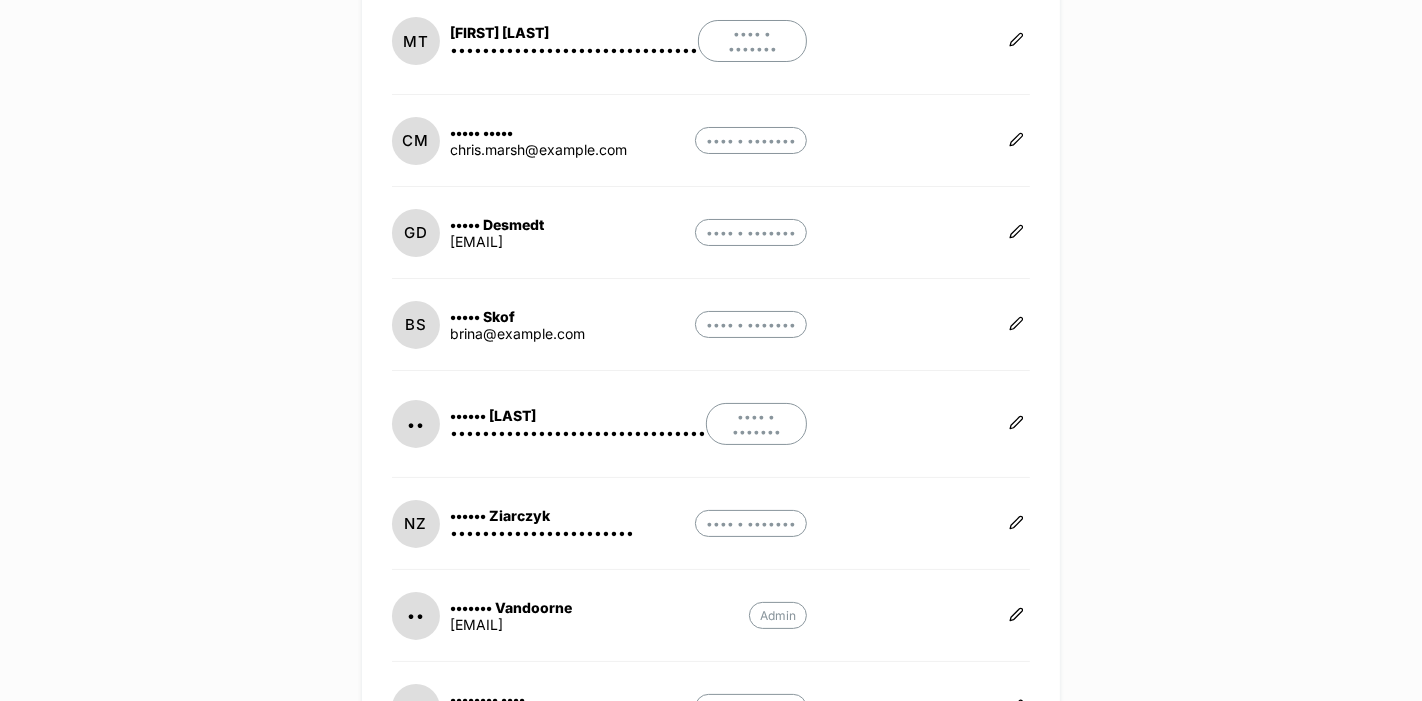 scroll, scrollTop: 733, scrollLeft: 0, axis: vertical 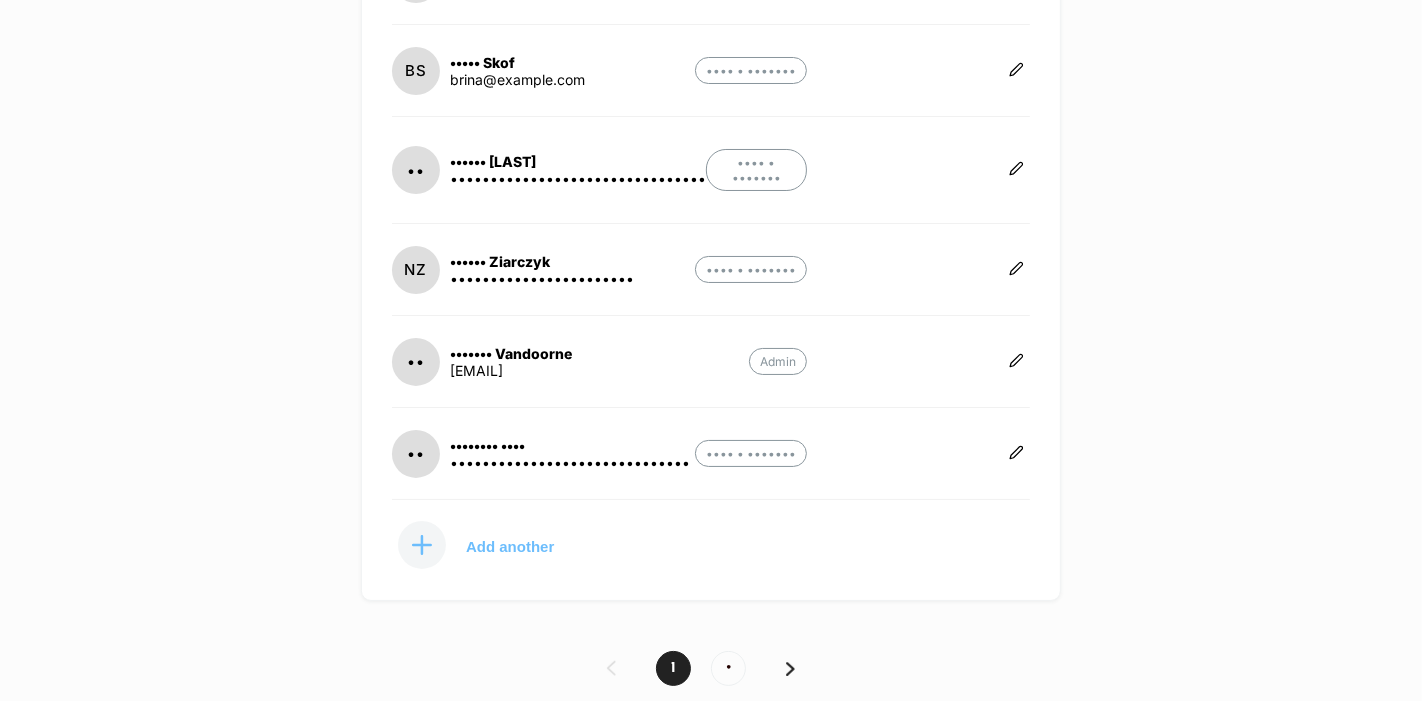 click on "Add another" at bounding box center (510, 546) 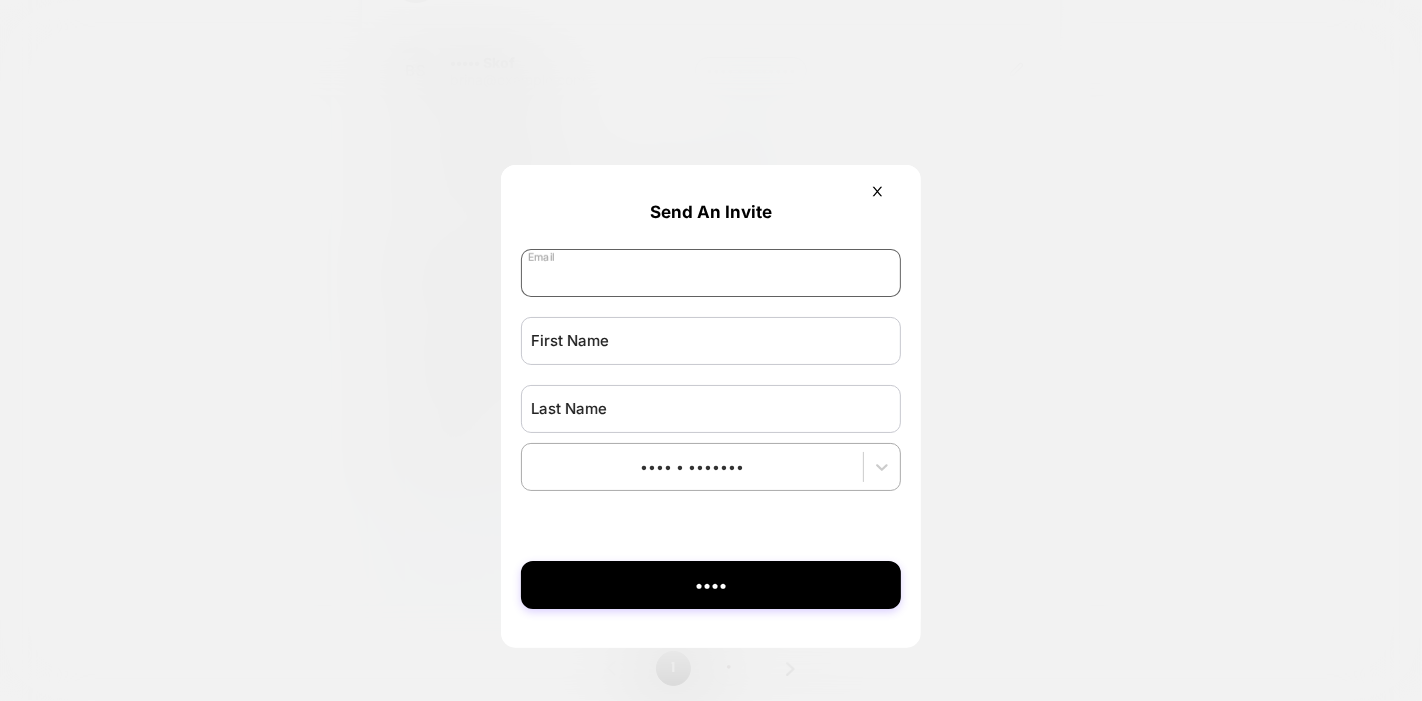 click at bounding box center [711, 273] 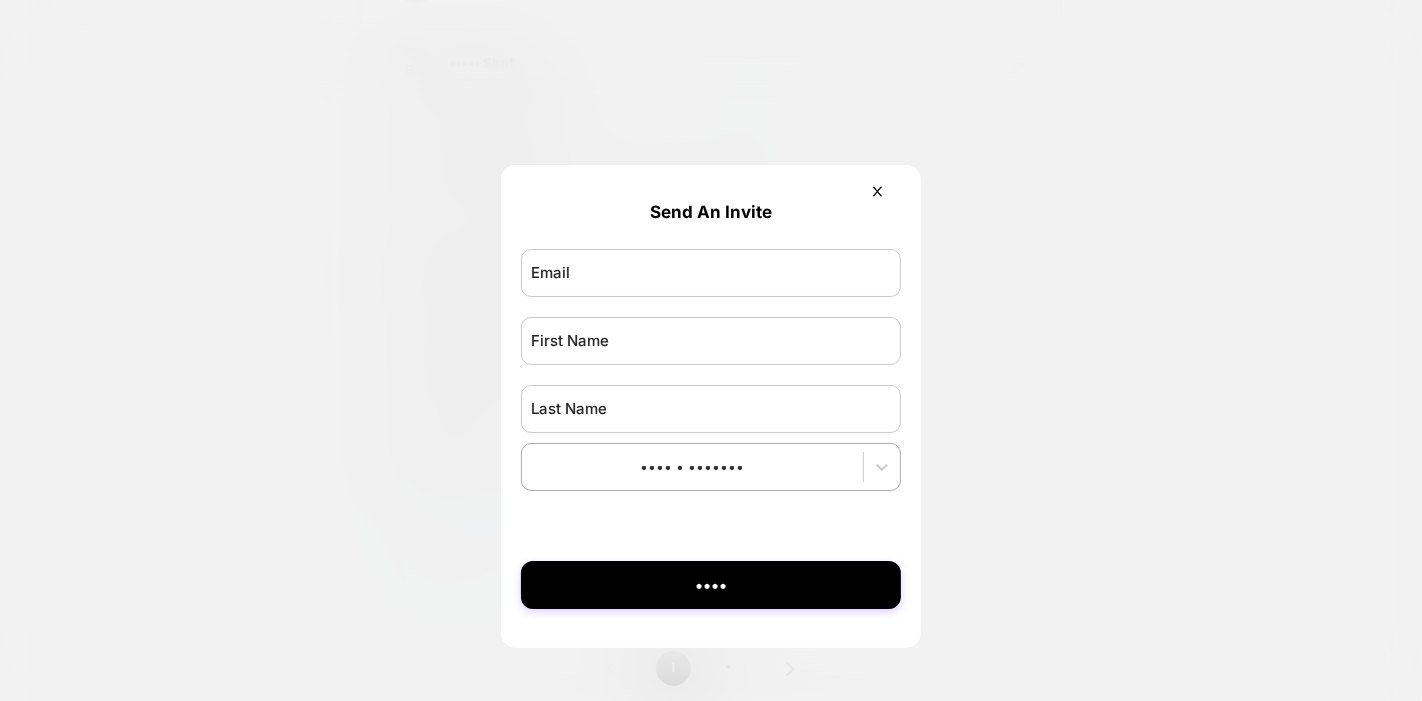 click at bounding box center (711, 350) 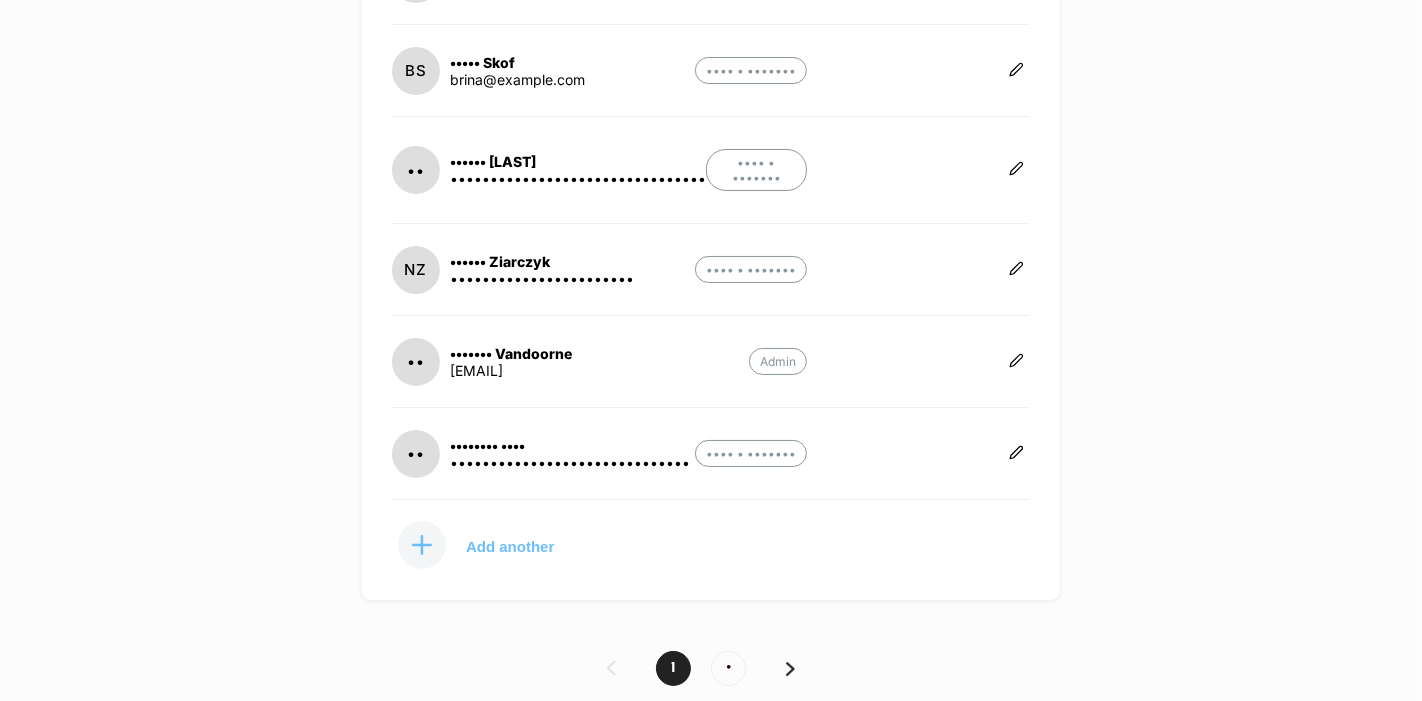click on "Add another" at bounding box center [510, 546] 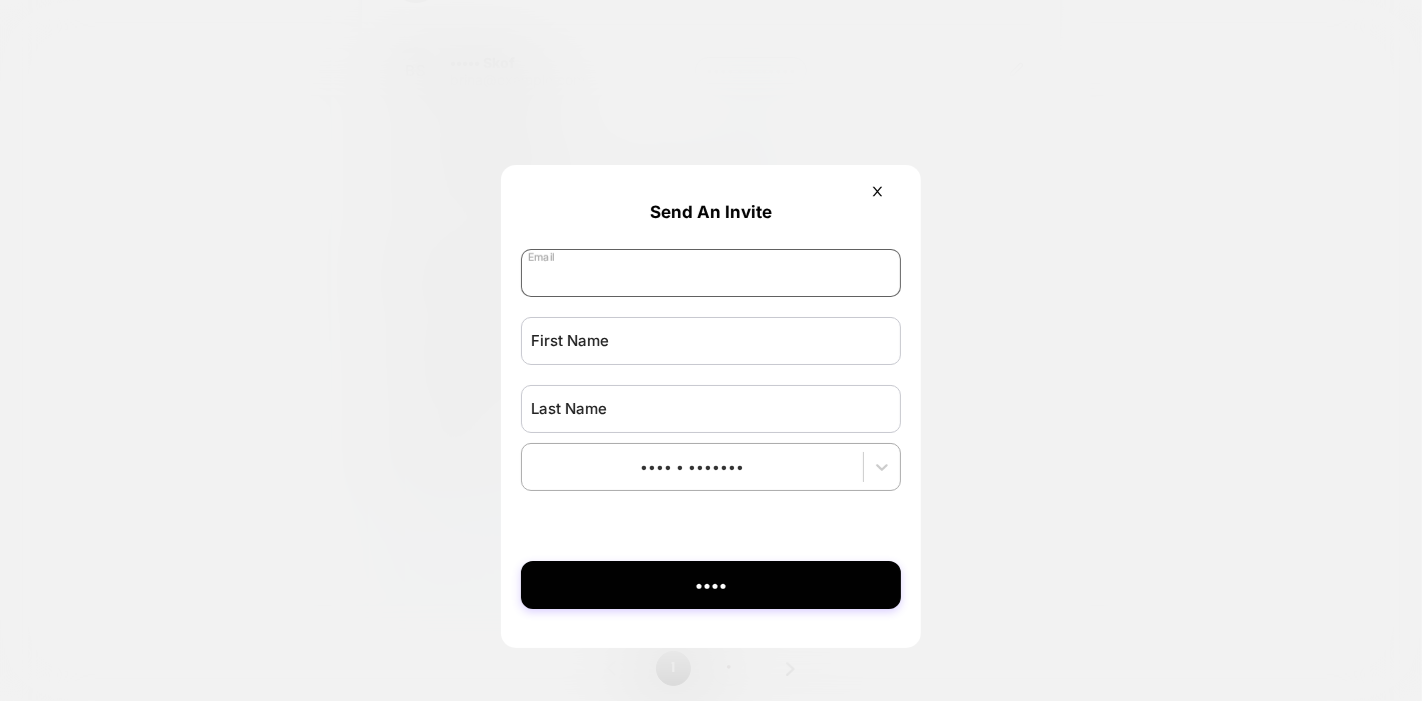 click at bounding box center [711, 273] 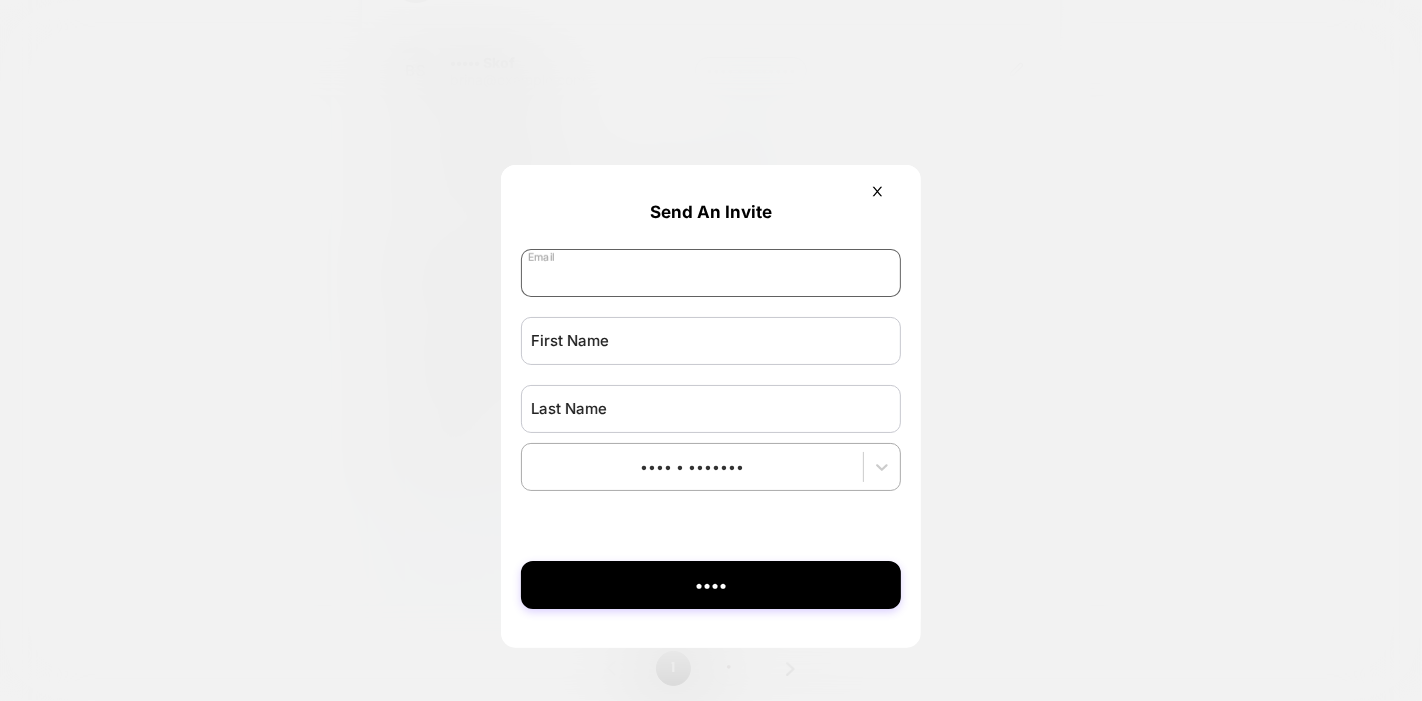 paste on "**********" 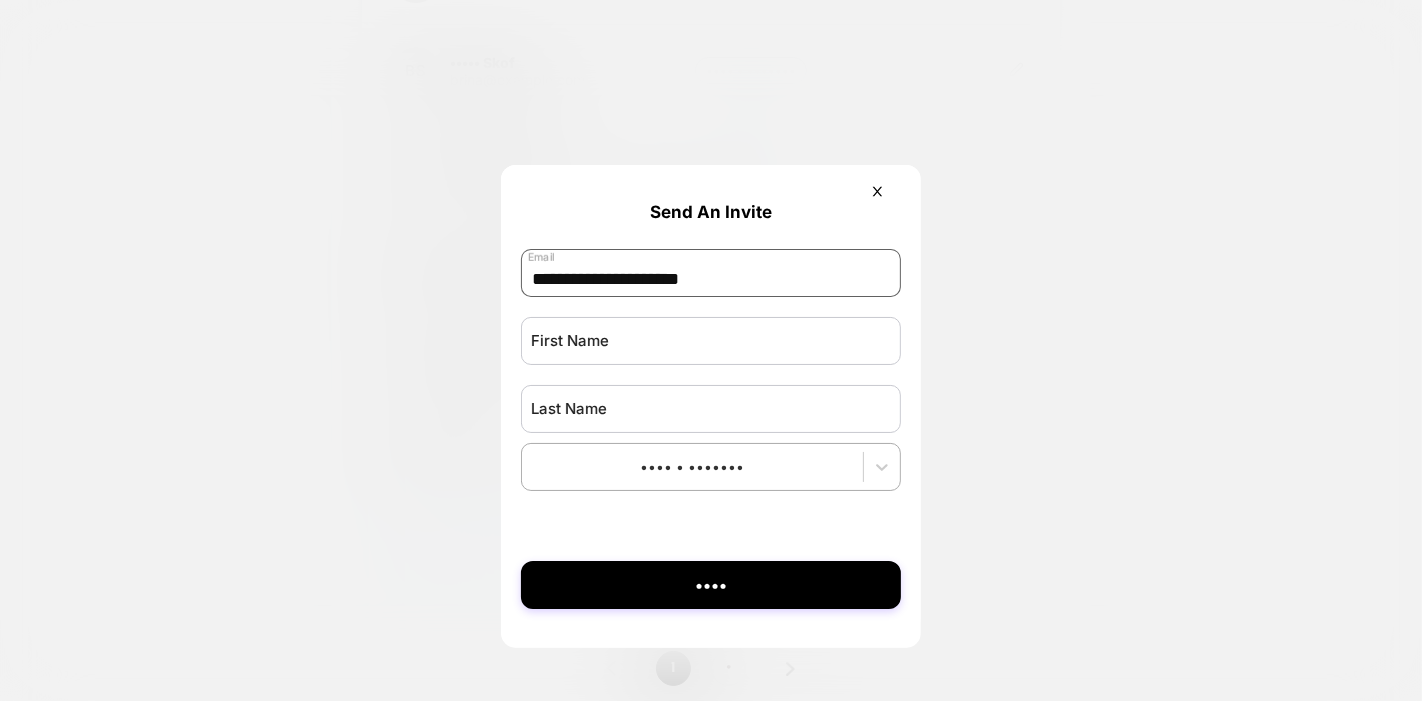 type on "**********" 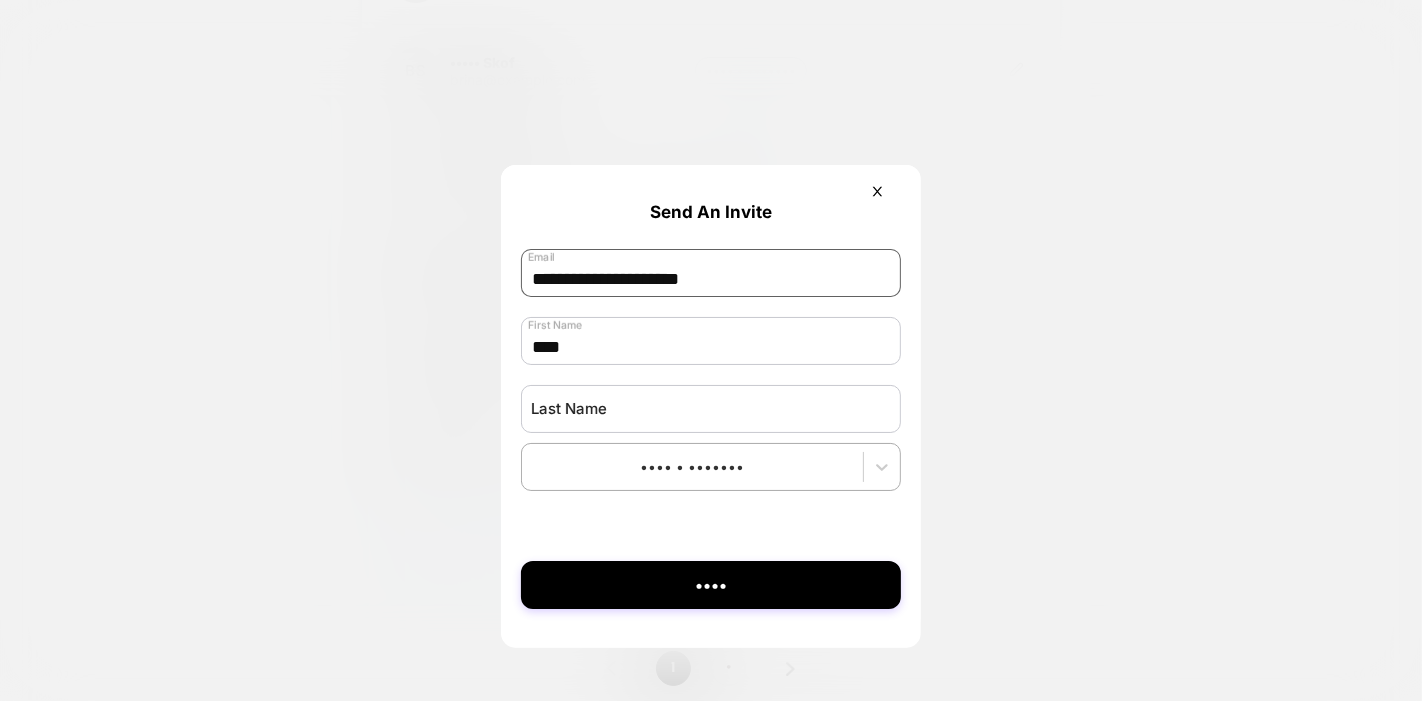 type on "****" 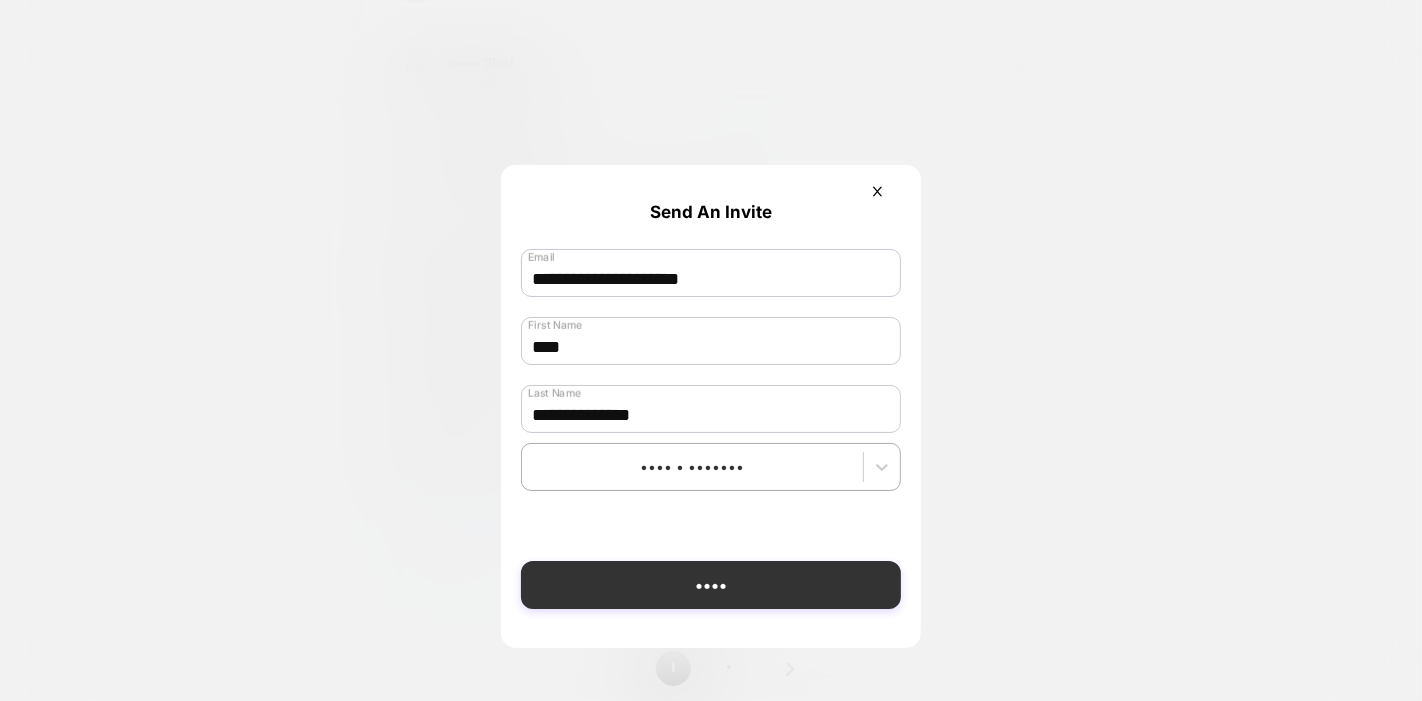 type on "**********" 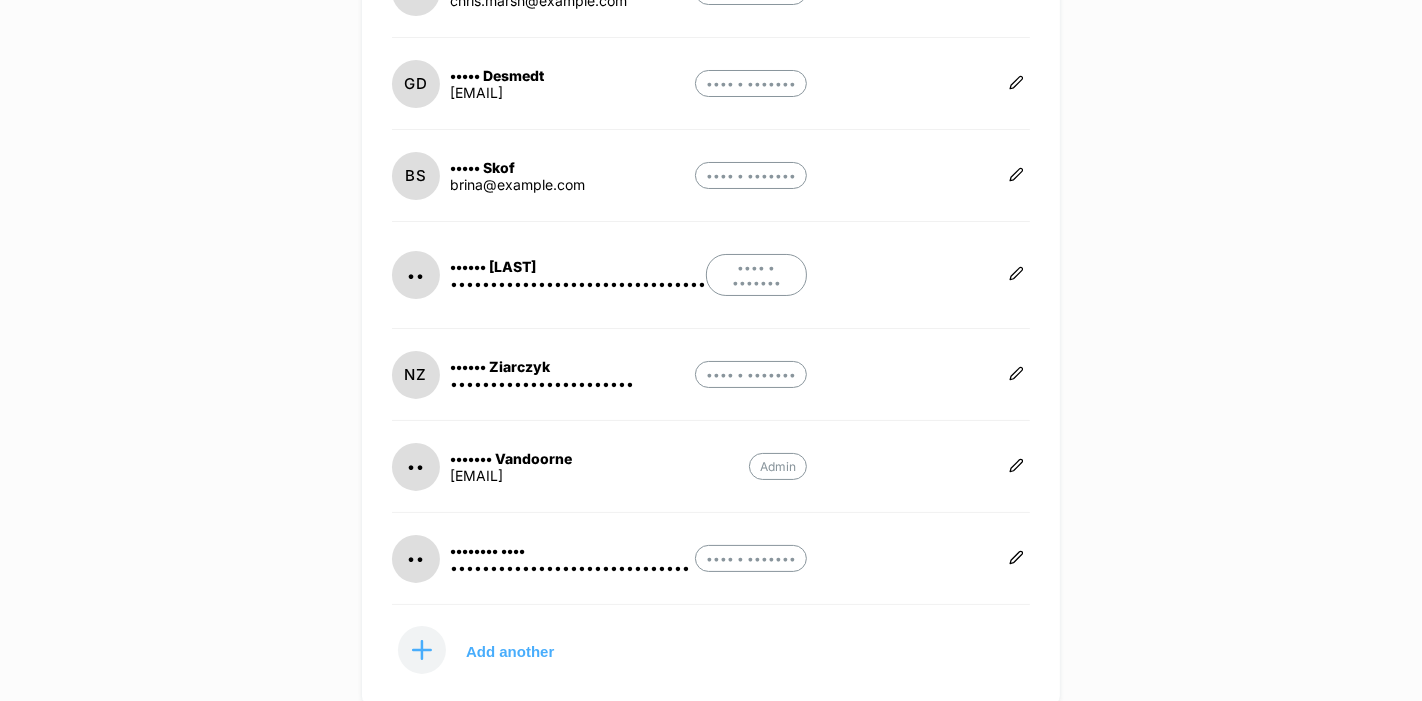 scroll, scrollTop: 625, scrollLeft: 0, axis: vertical 